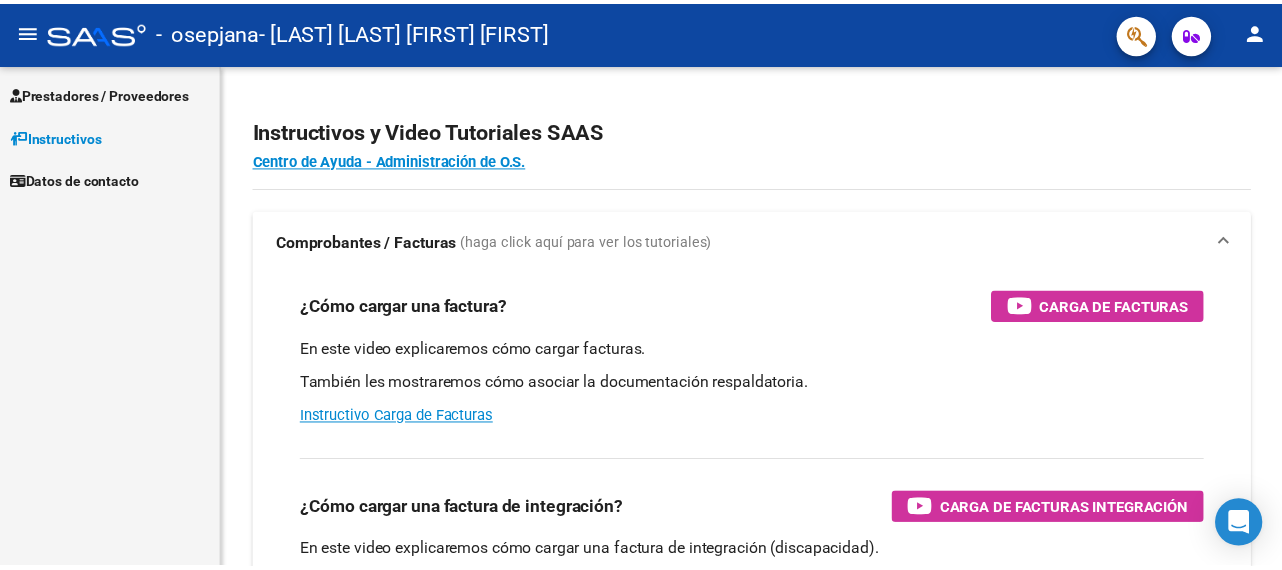 scroll, scrollTop: 0, scrollLeft: 0, axis: both 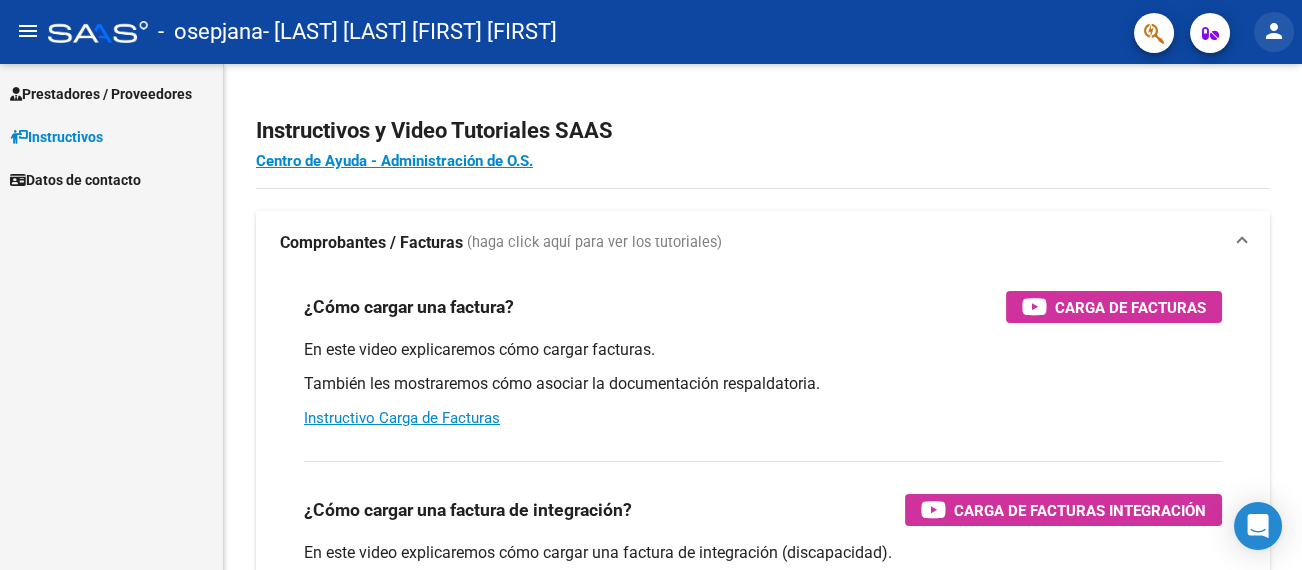 click on "person" 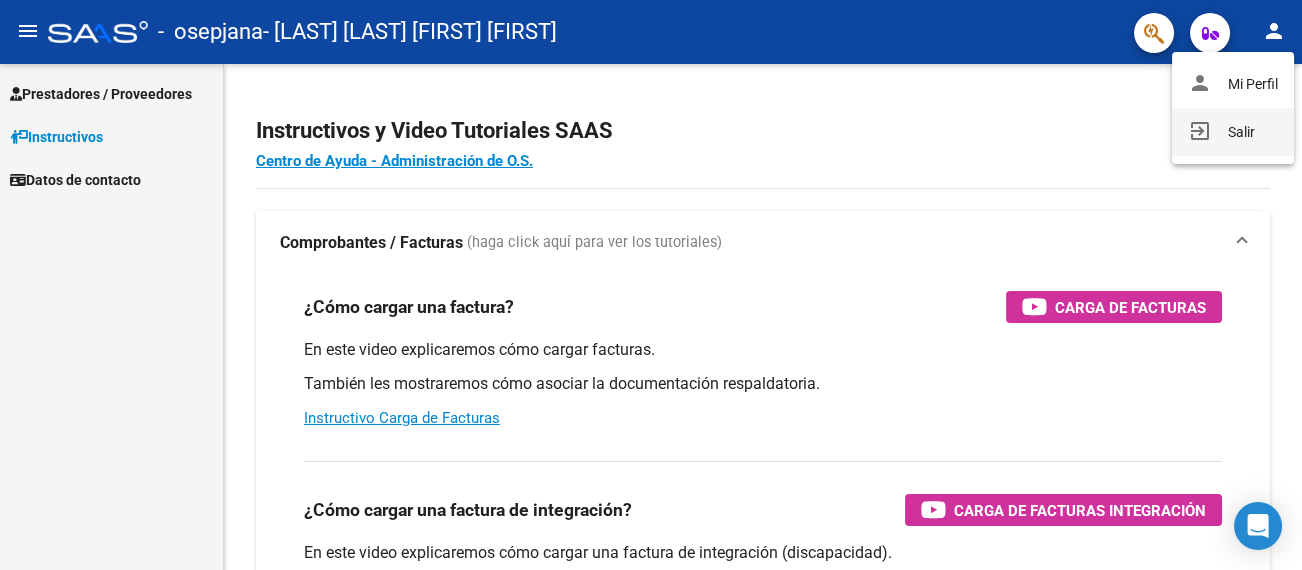 click on "exit_to_app  Salir" at bounding box center (1233, 132) 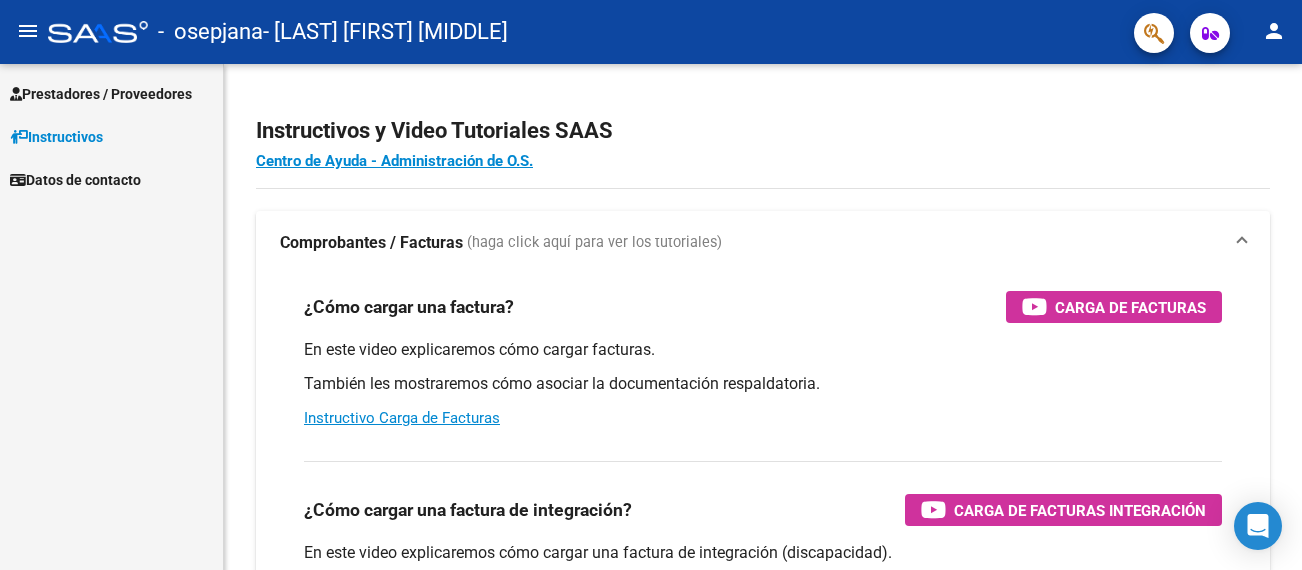 scroll, scrollTop: 0, scrollLeft: 0, axis: both 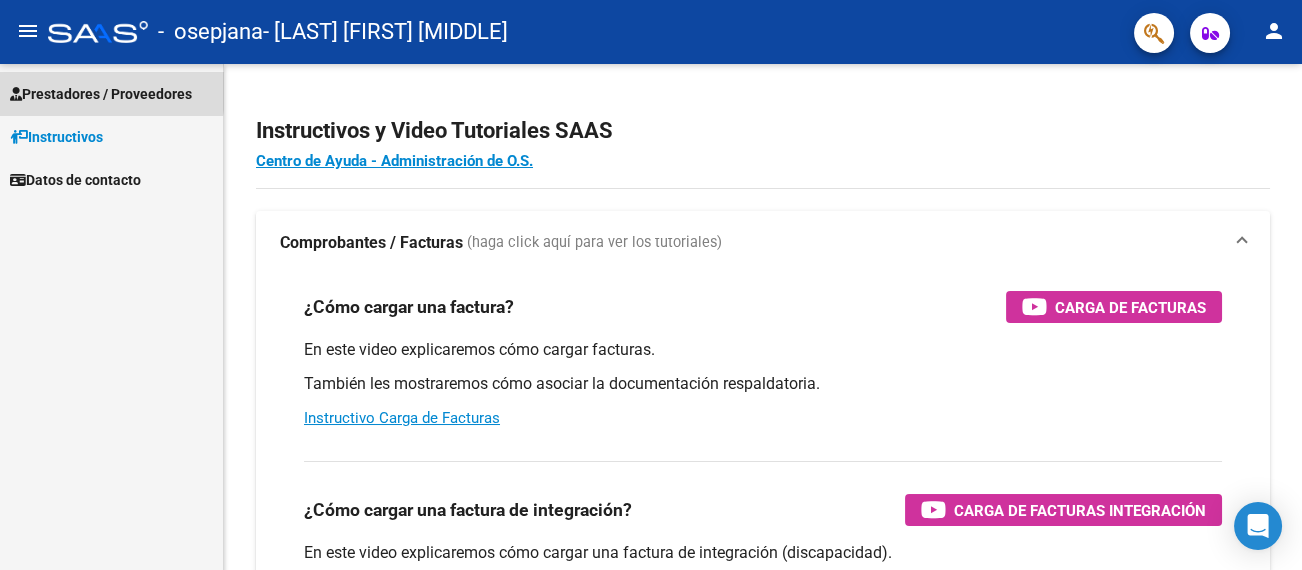 click on "Prestadores / Proveedores" at bounding box center (101, 94) 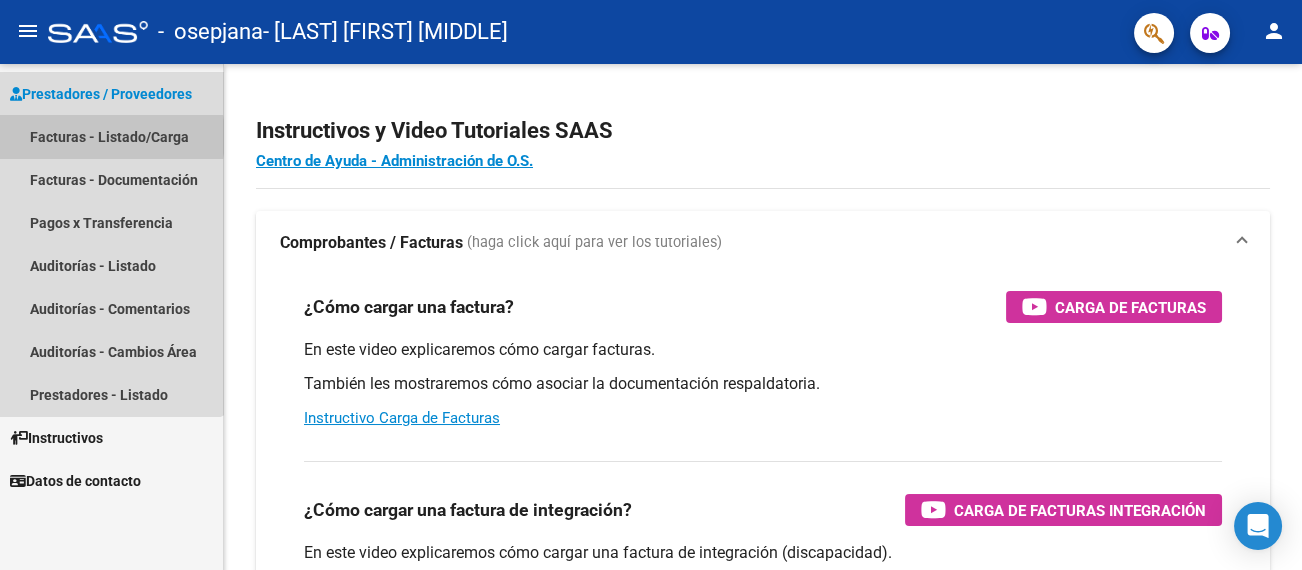 click on "Facturas - Listado/Carga" at bounding box center [111, 136] 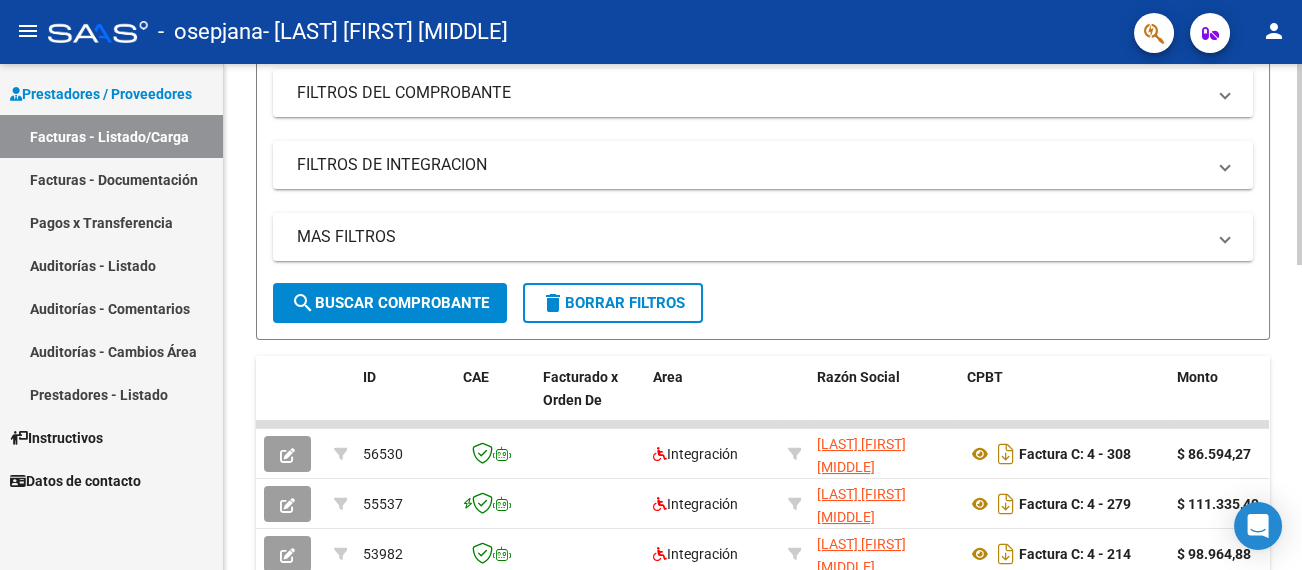 scroll, scrollTop: 400, scrollLeft: 0, axis: vertical 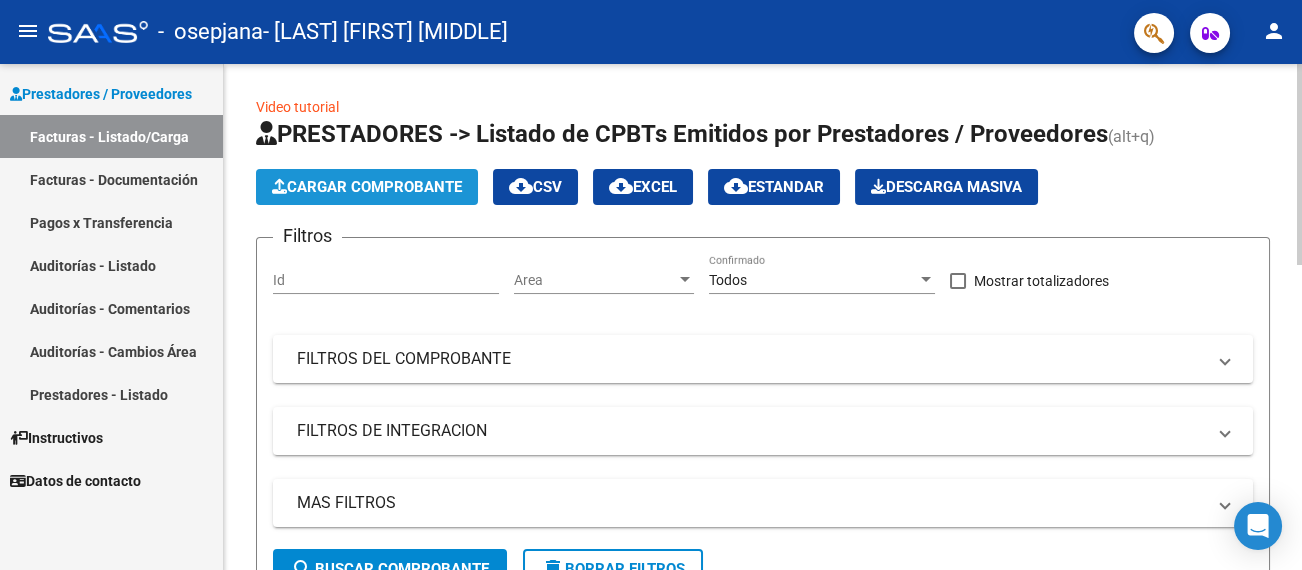 click on "Cargar Comprobante" 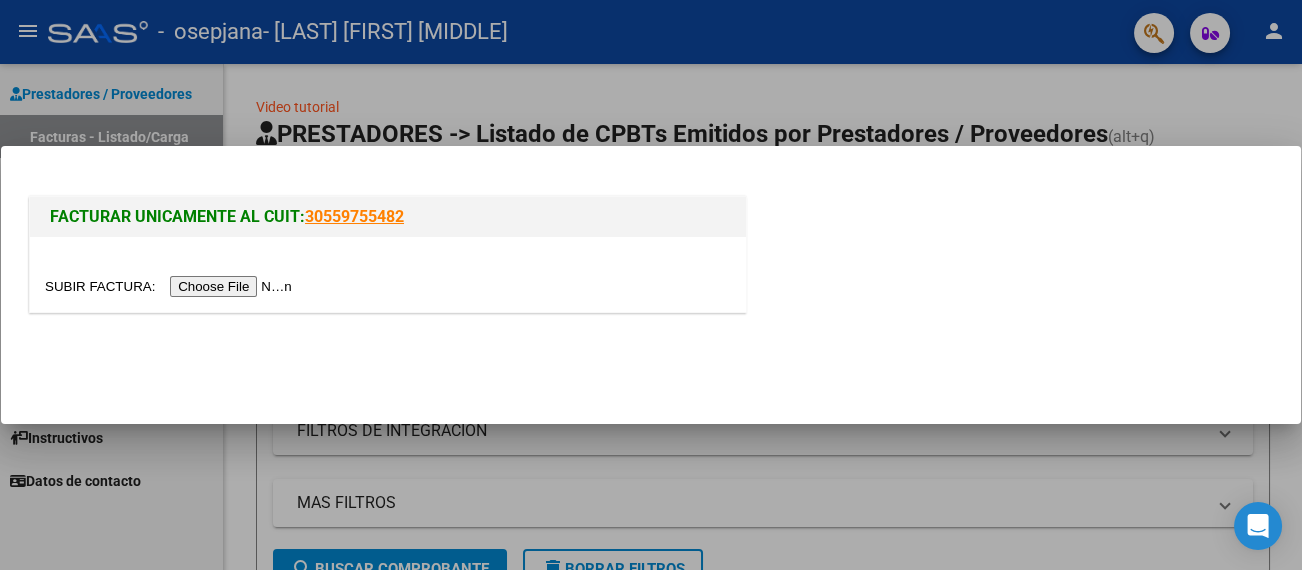 click at bounding box center [171, 286] 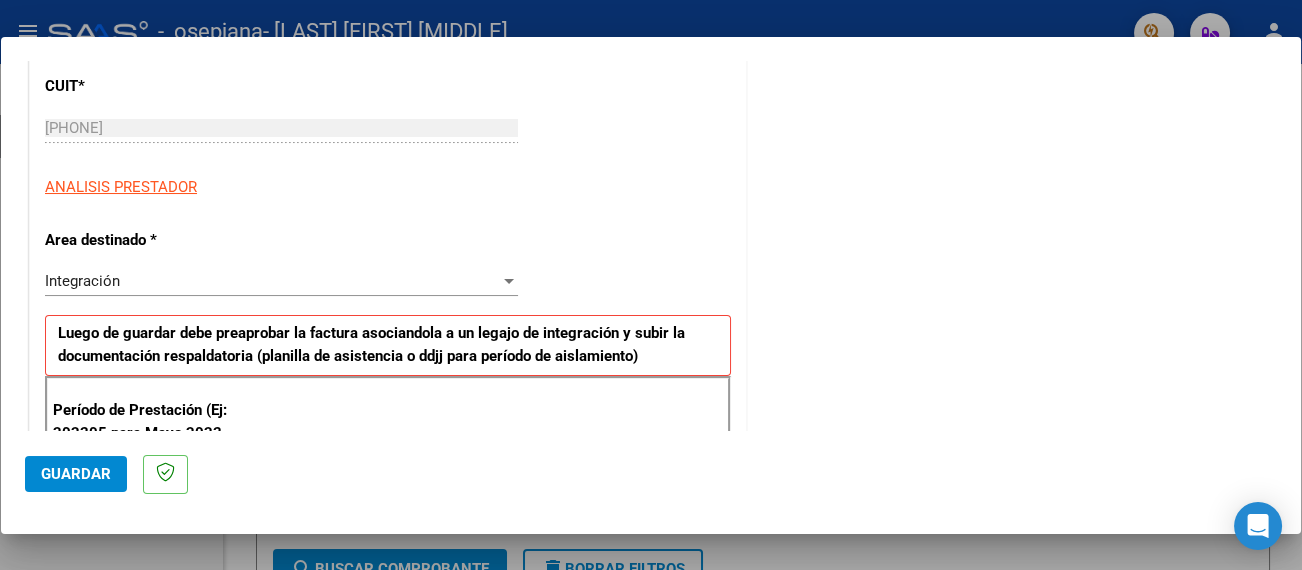 scroll, scrollTop: 400, scrollLeft: 0, axis: vertical 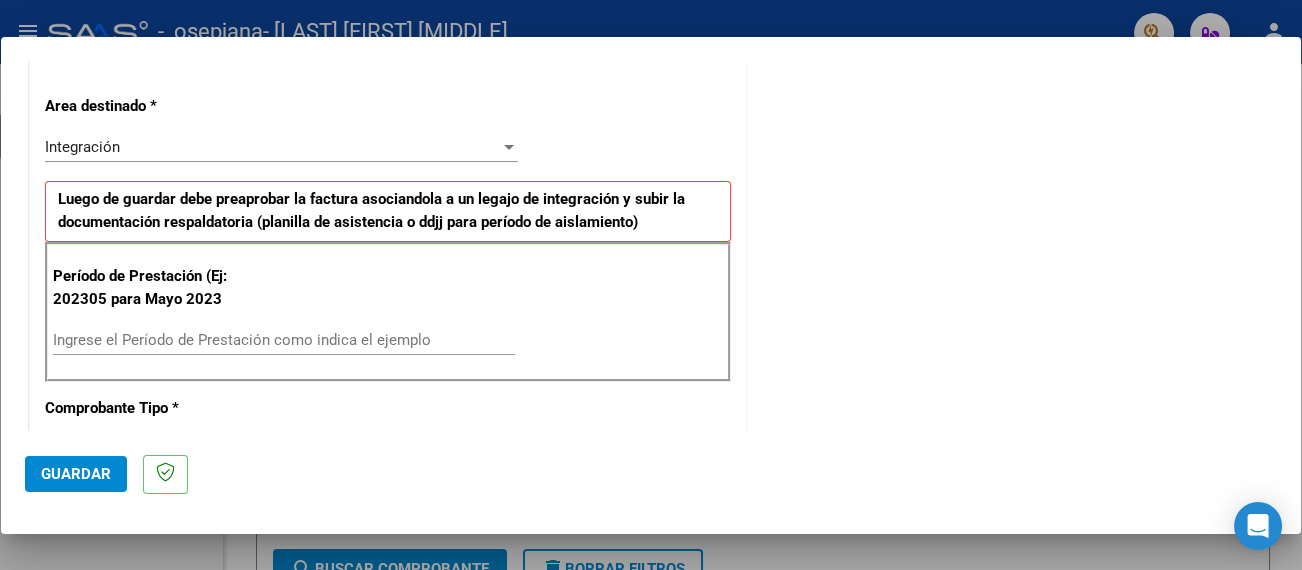 click on "Ingrese el Período de Prestación como indica el ejemplo" at bounding box center (284, 340) 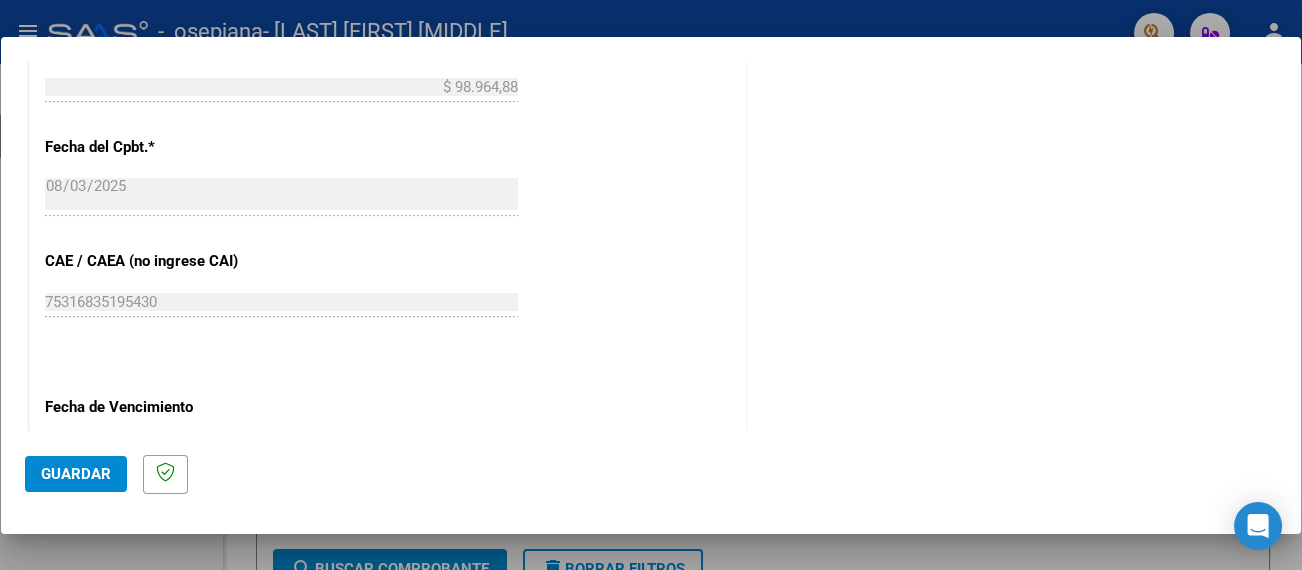 scroll, scrollTop: 1200, scrollLeft: 0, axis: vertical 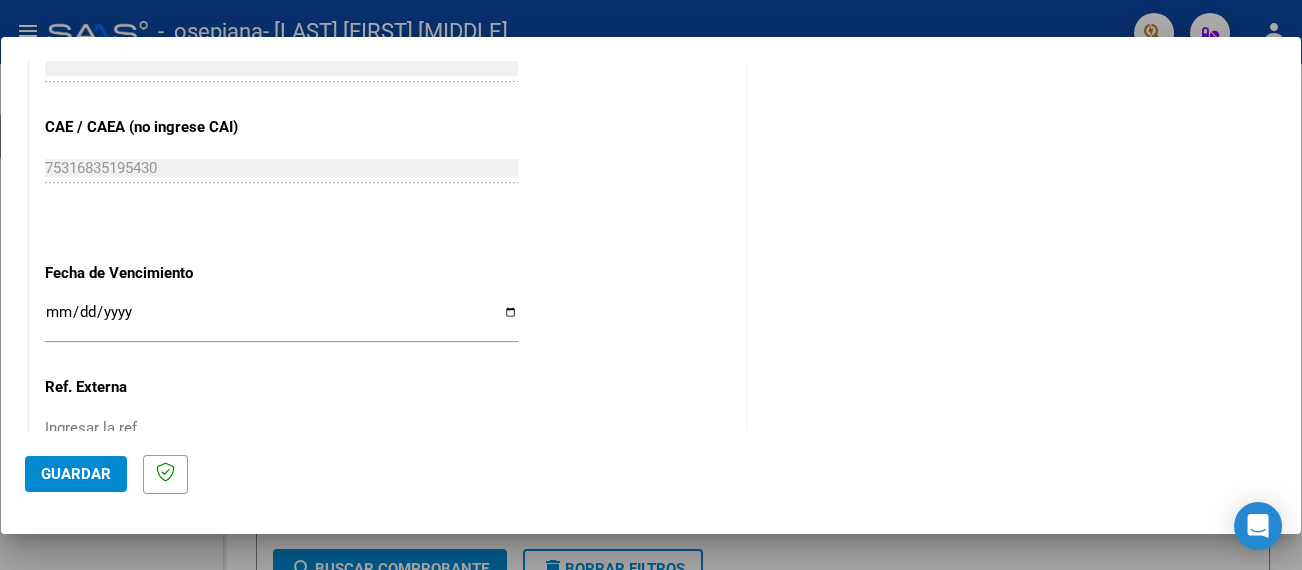type on "202507" 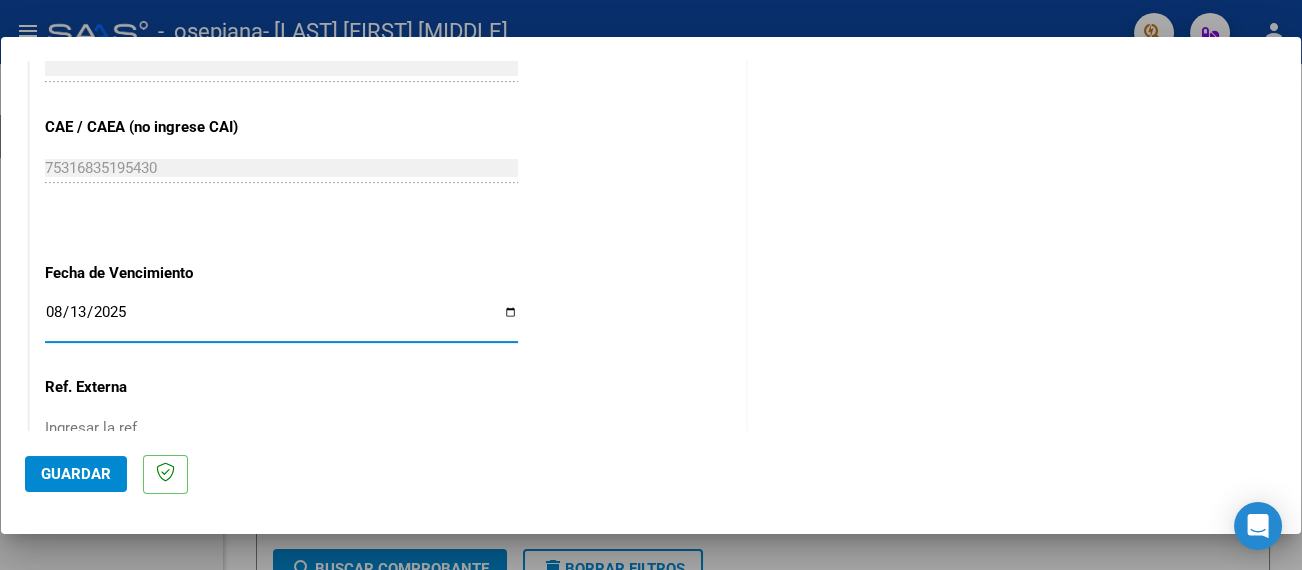 type on "2025-08-13" 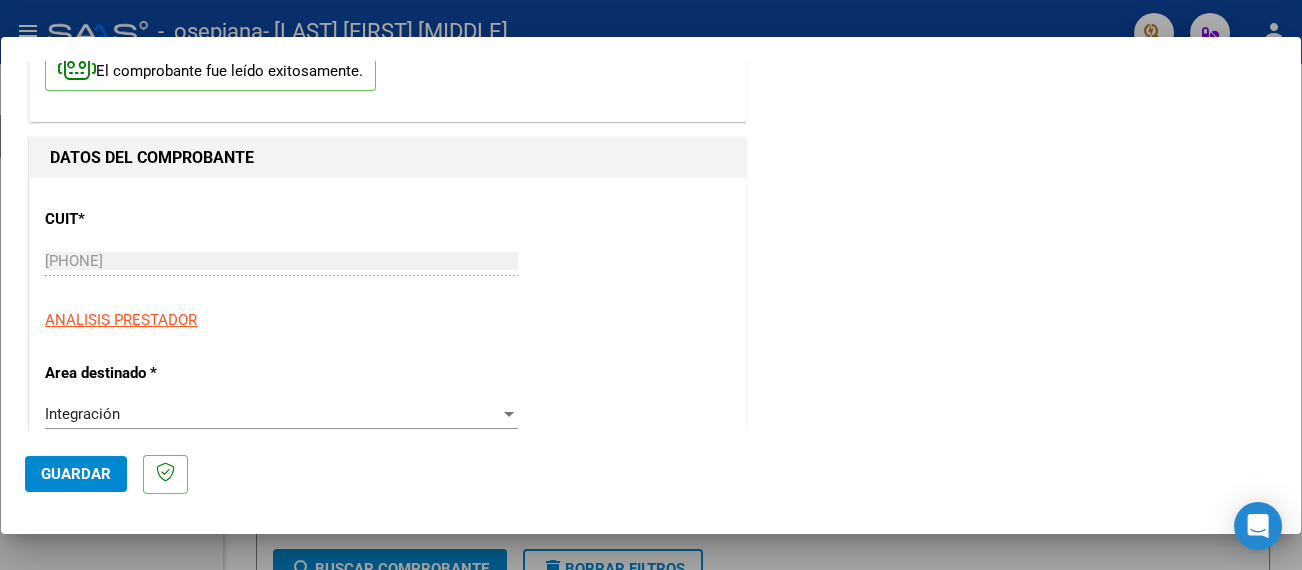 scroll, scrollTop: 266, scrollLeft: 0, axis: vertical 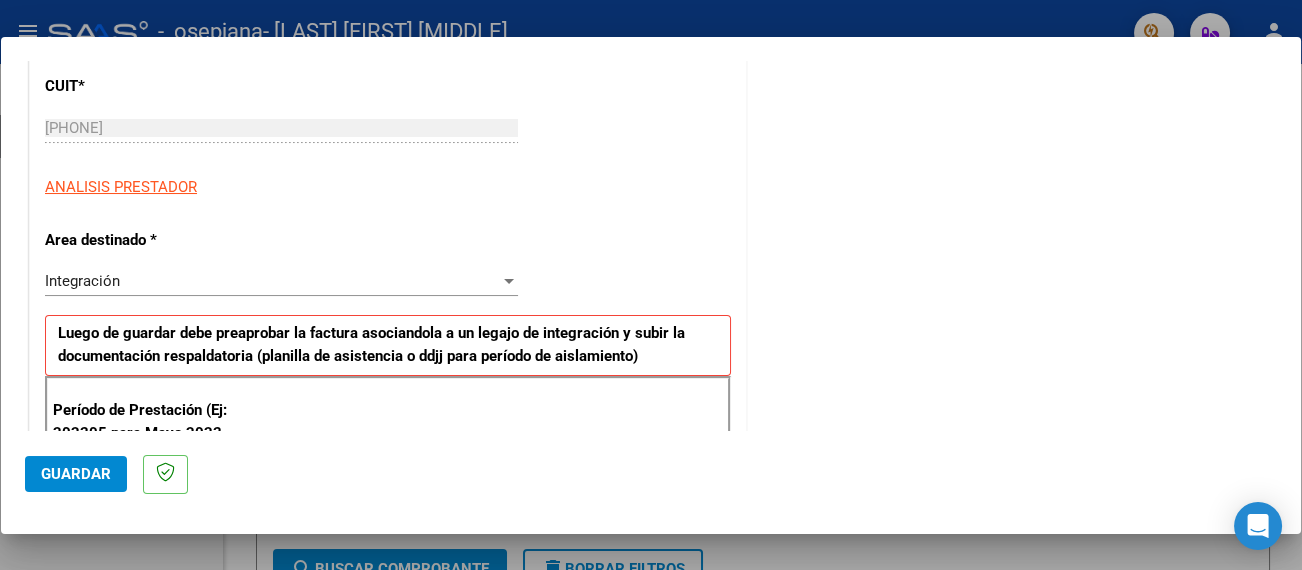 click on "Integración" at bounding box center (272, 281) 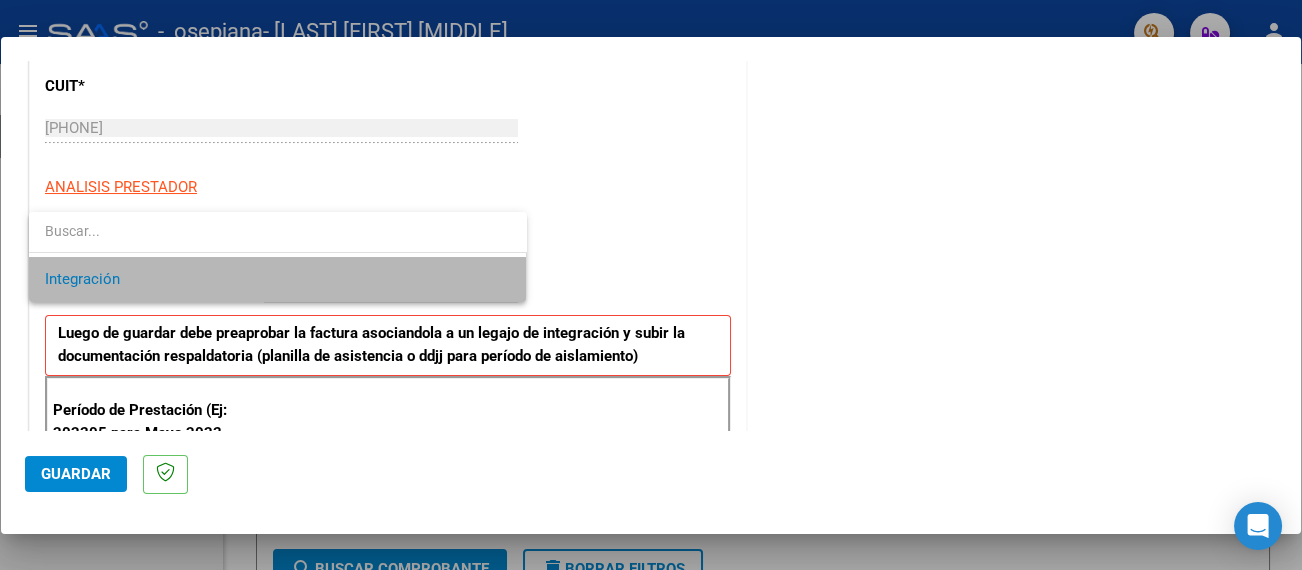 click on "Integración" at bounding box center [278, 279] 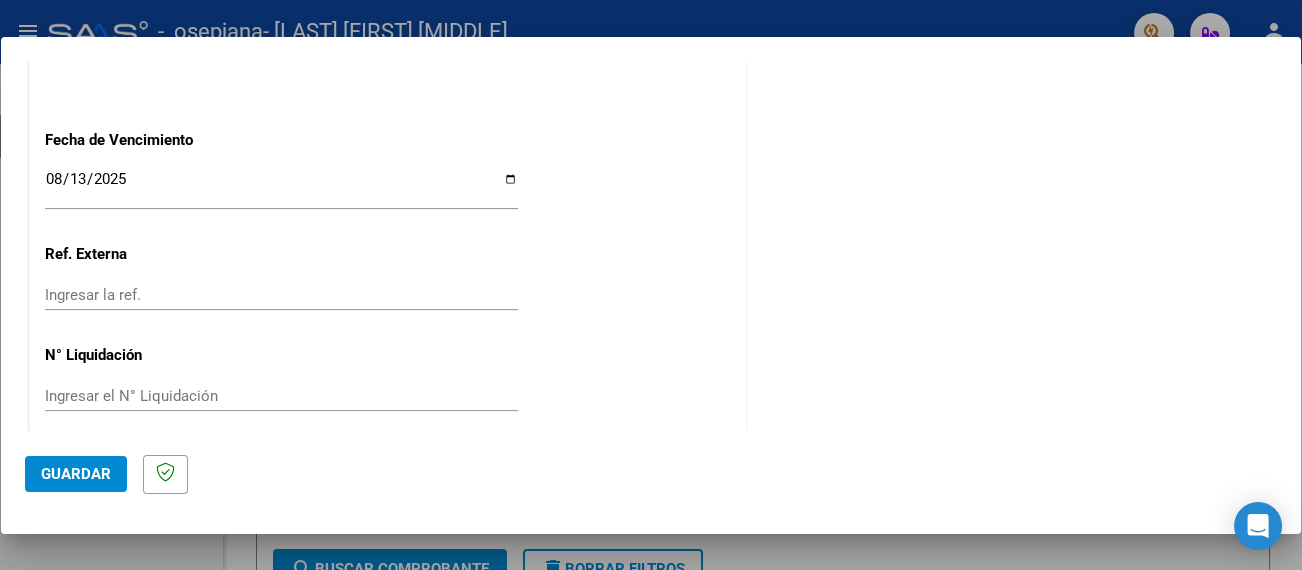 scroll, scrollTop: 1349, scrollLeft: 0, axis: vertical 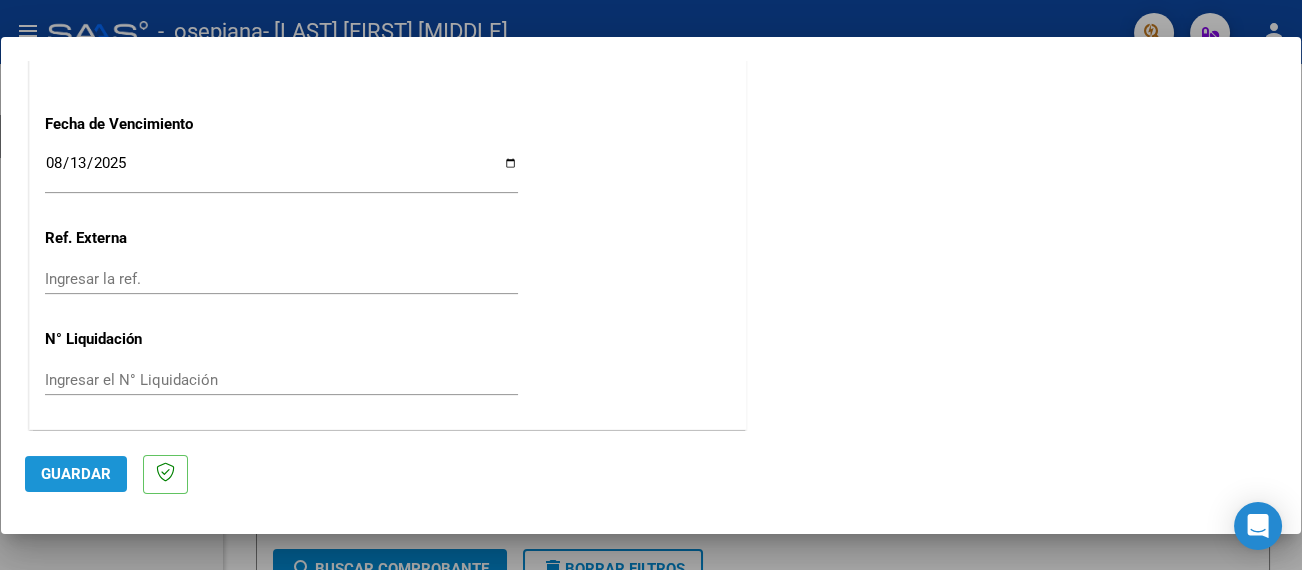 click on "Guardar" 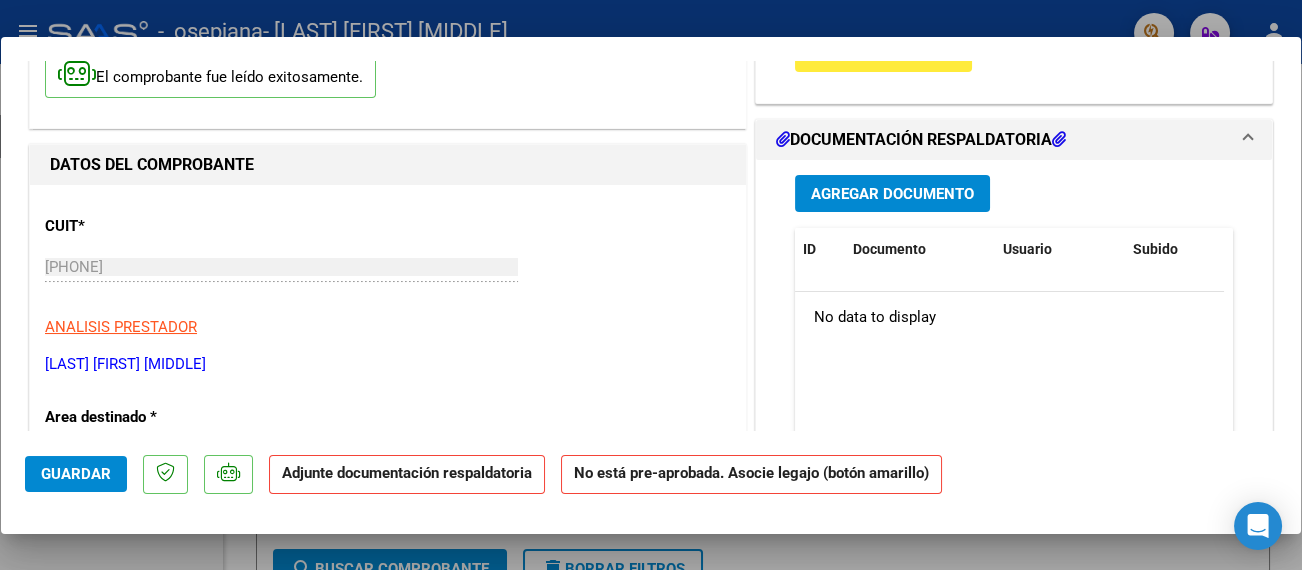 scroll, scrollTop: 0, scrollLeft: 0, axis: both 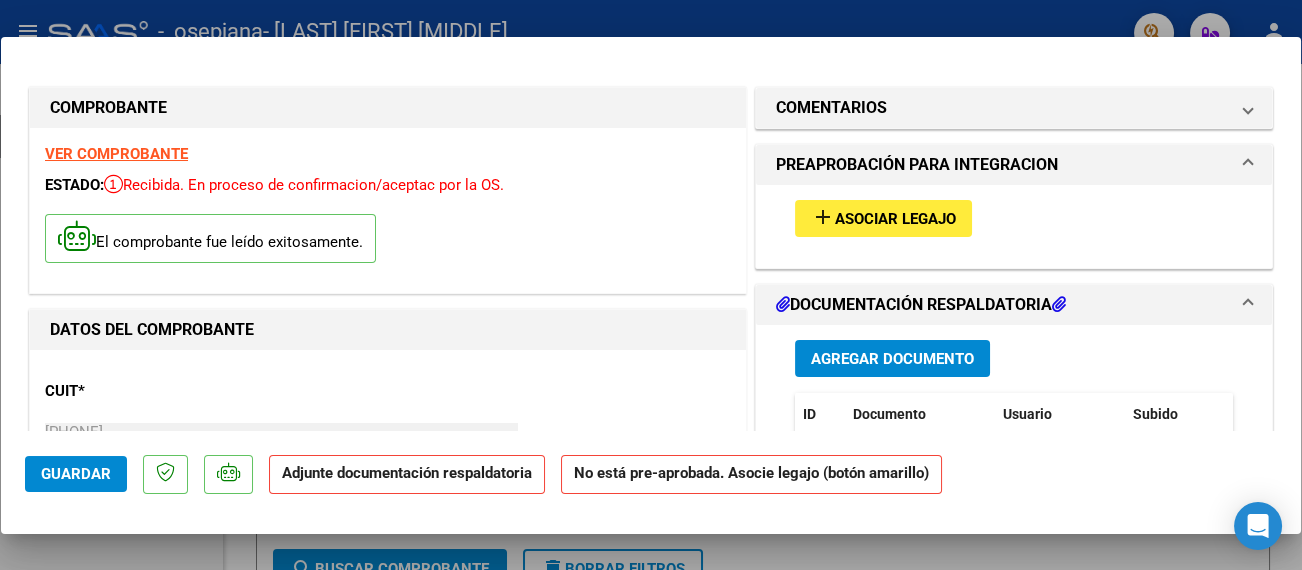 click on "add" at bounding box center [823, 217] 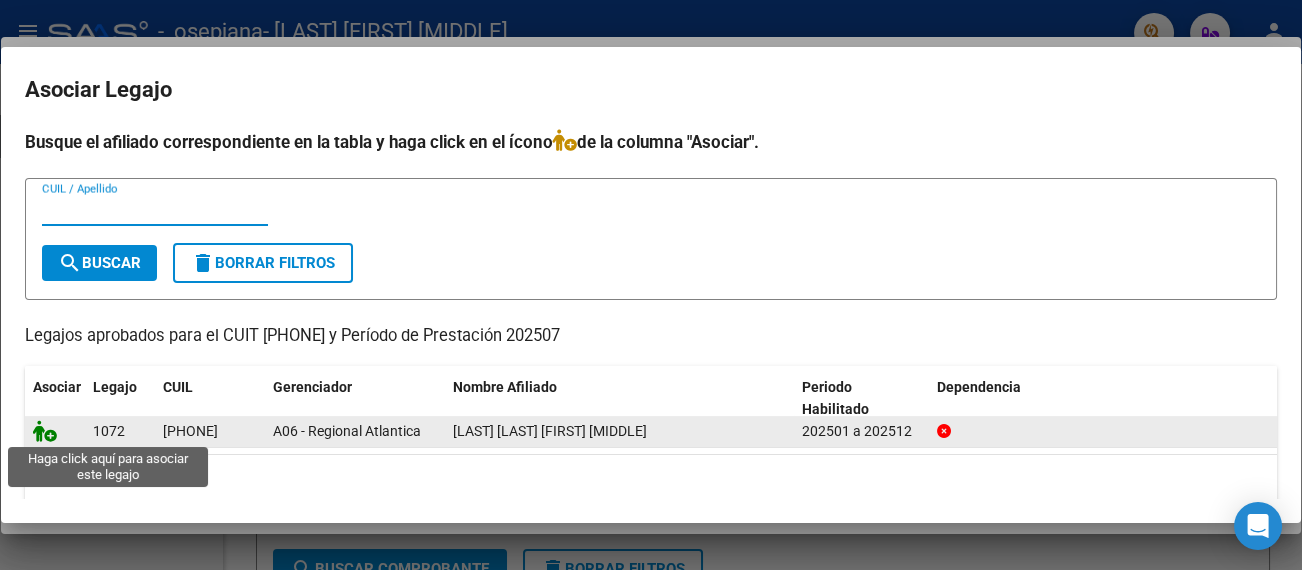 click 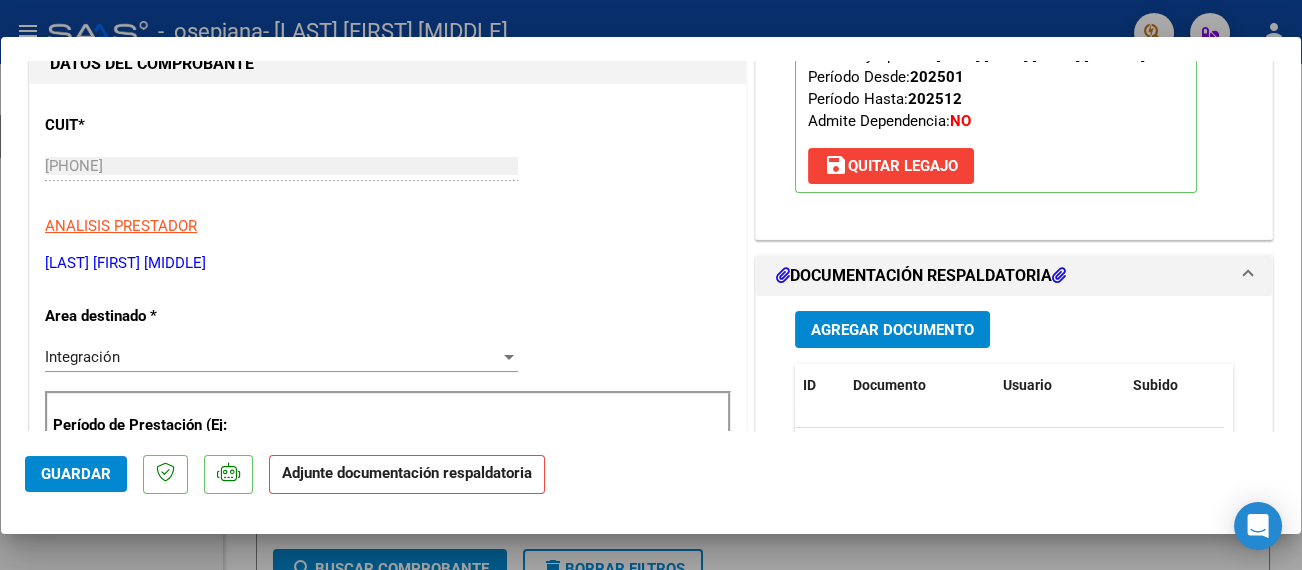 scroll, scrollTop: 400, scrollLeft: 0, axis: vertical 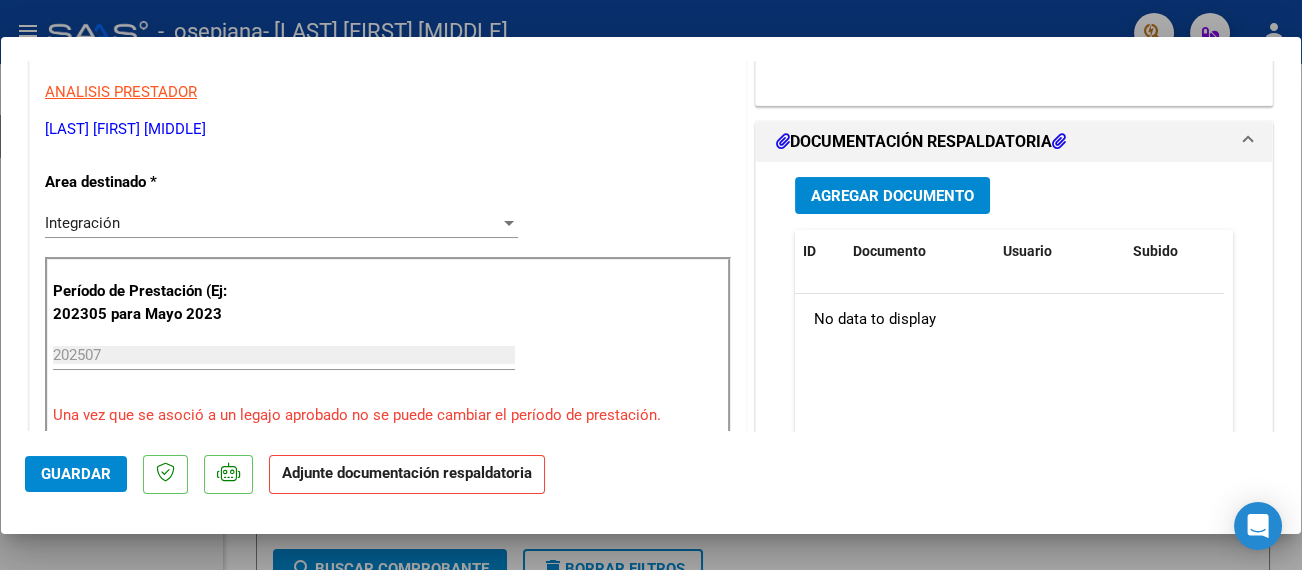 click on "Agregar Documento" at bounding box center (892, 196) 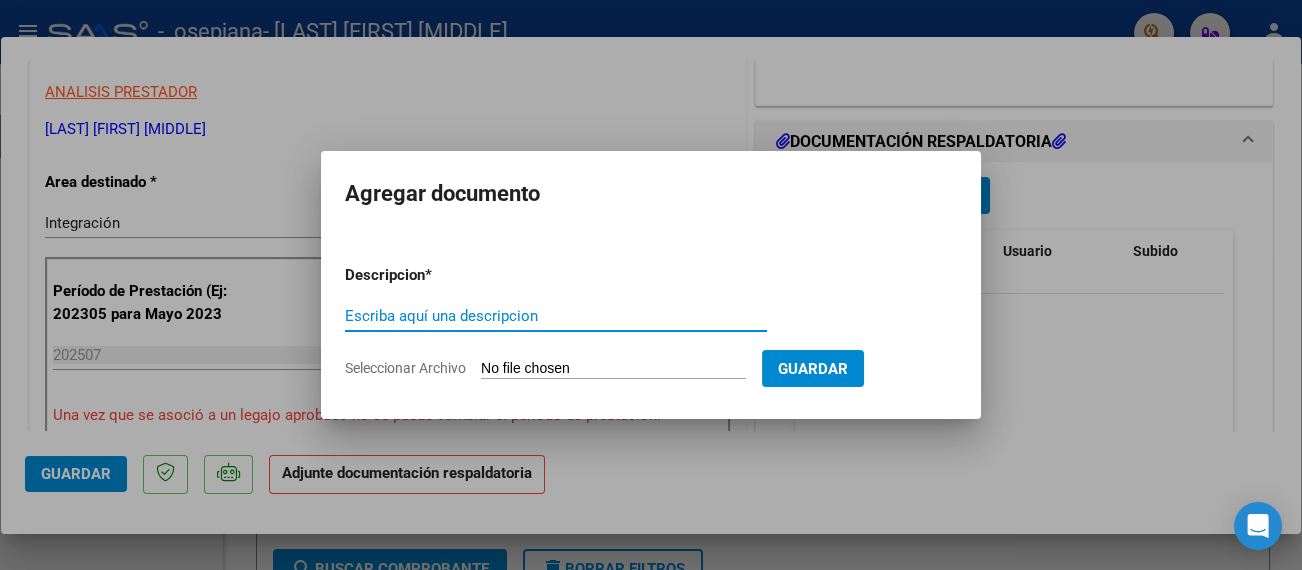 click on "Escriba aquí una descripcion" at bounding box center [556, 316] 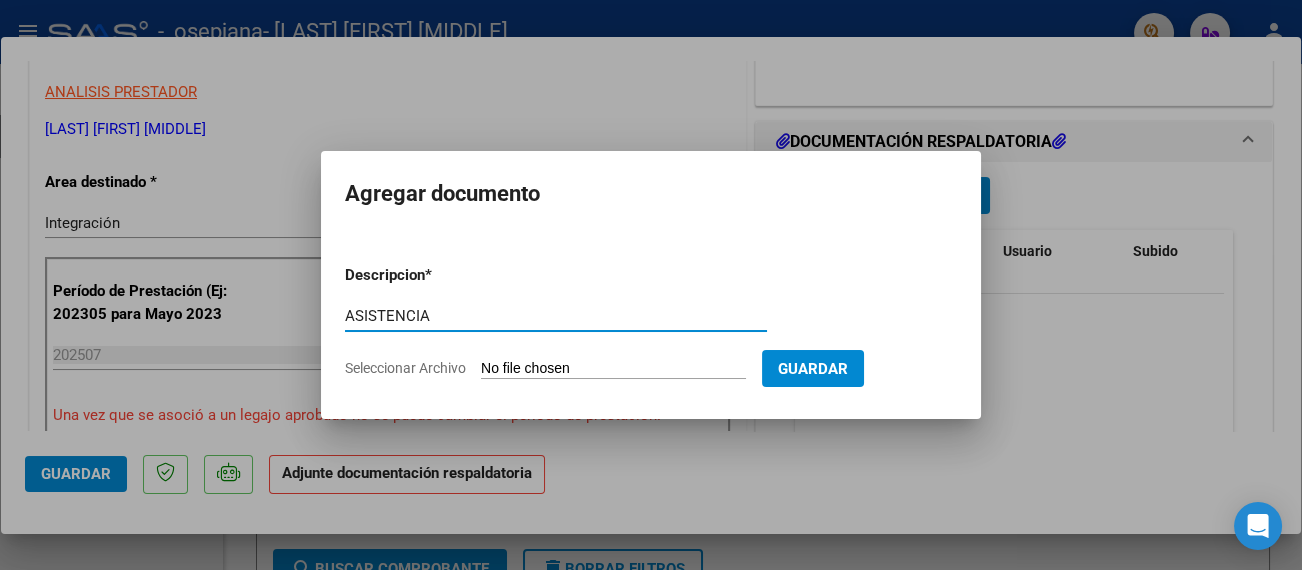 type on "ASISTENCIA" 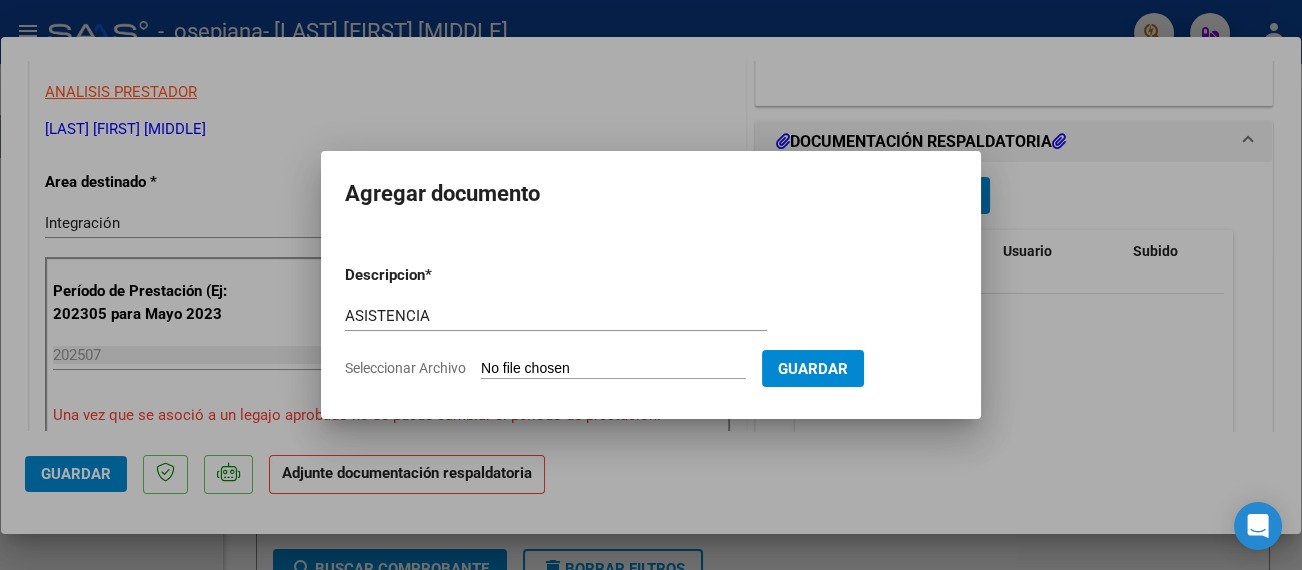 click on "Seleccionar Archivo" at bounding box center (613, 369) 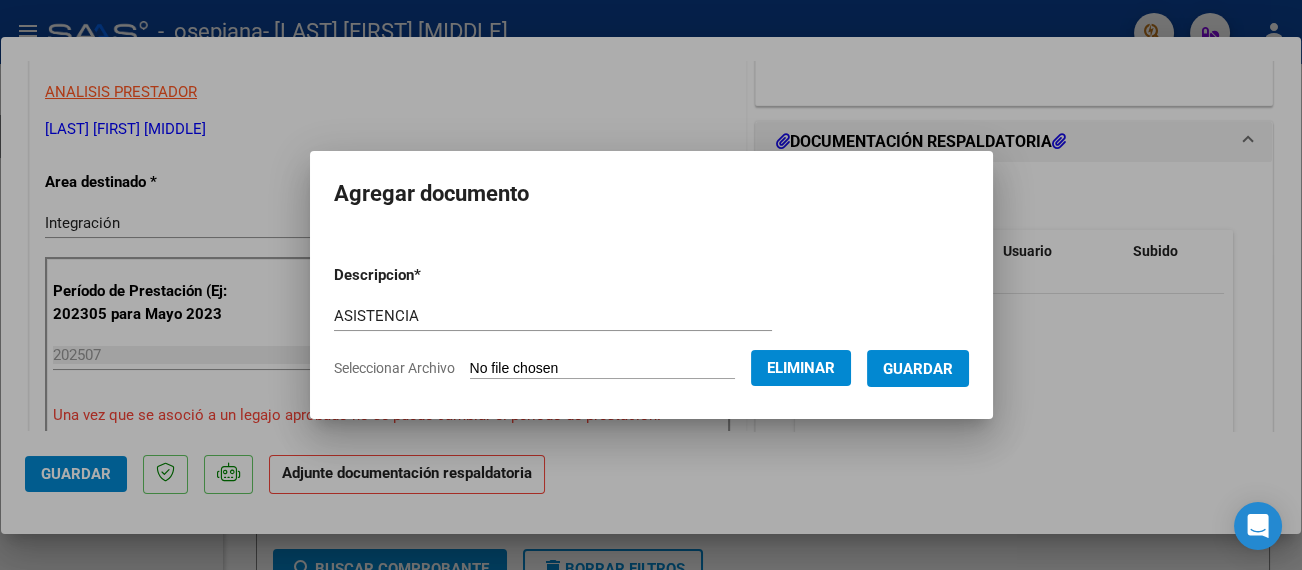 click on "Guardar" at bounding box center [918, 369] 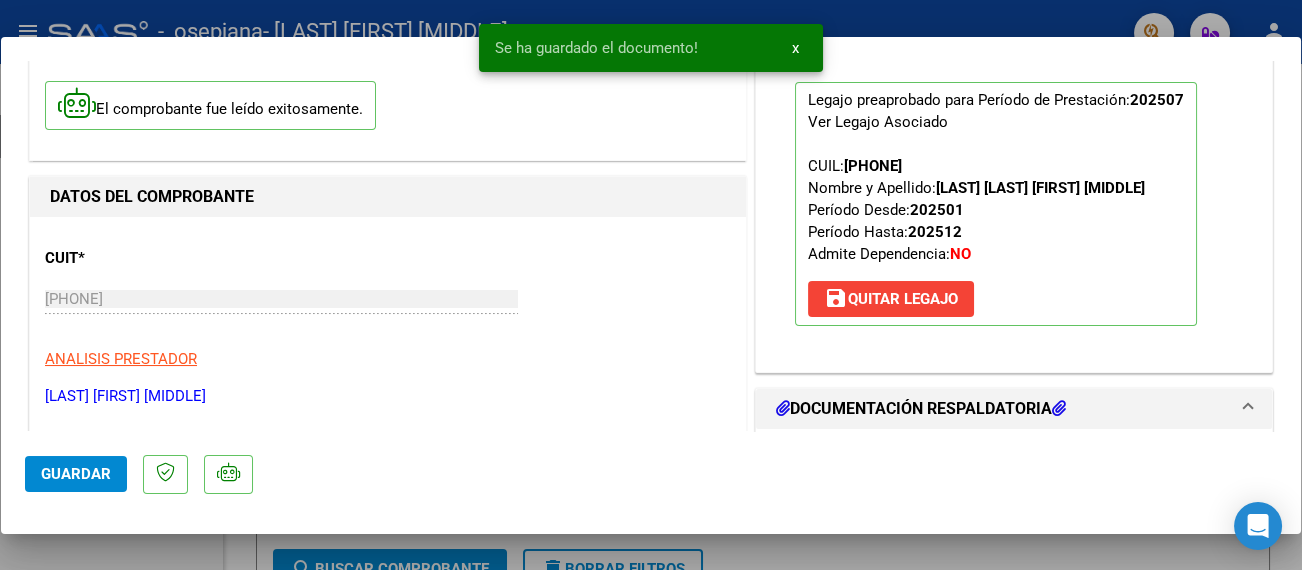 scroll, scrollTop: 400, scrollLeft: 0, axis: vertical 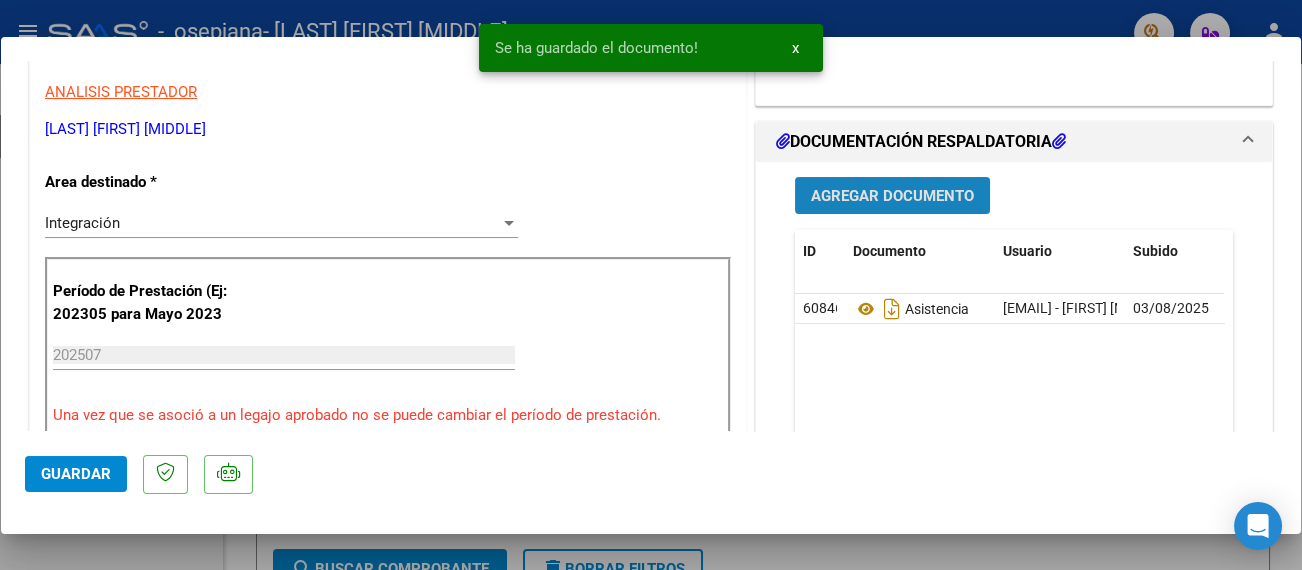 click on "Agregar Documento" at bounding box center (892, 196) 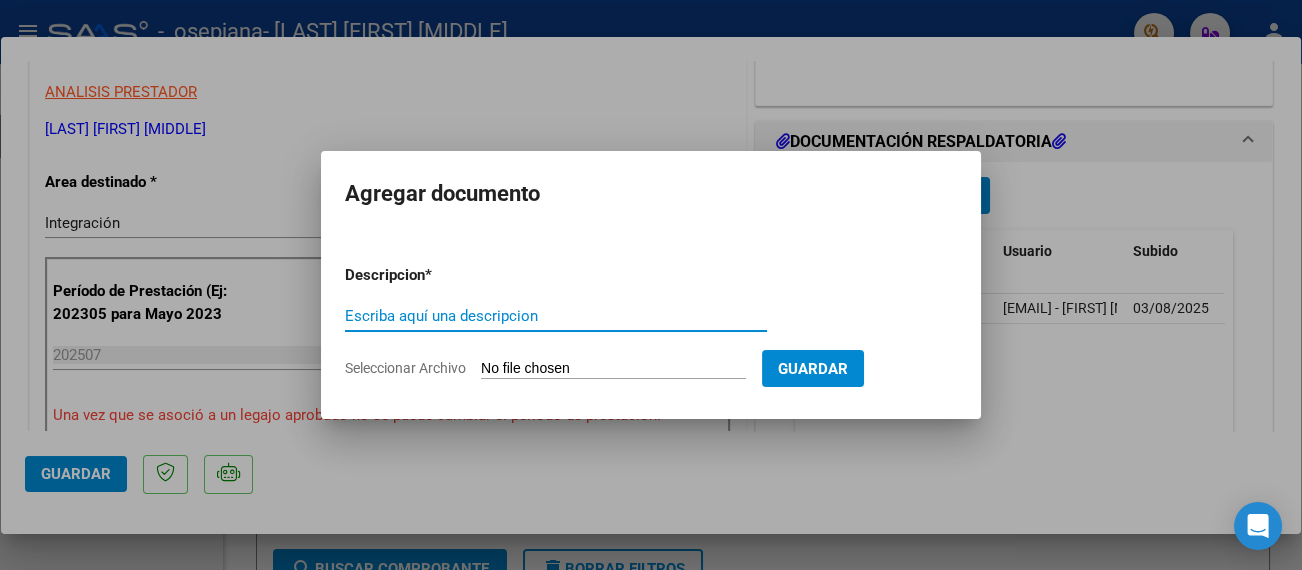 click on "Escriba aquí una descripcion" at bounding box center [556, 316] 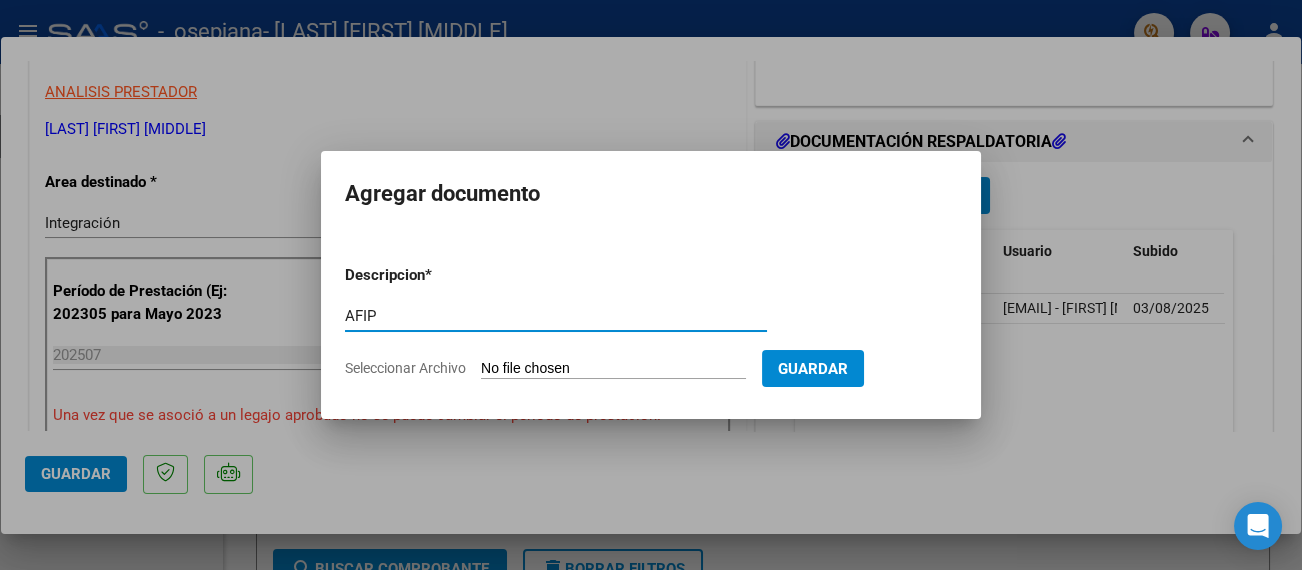 type on "AFIP" 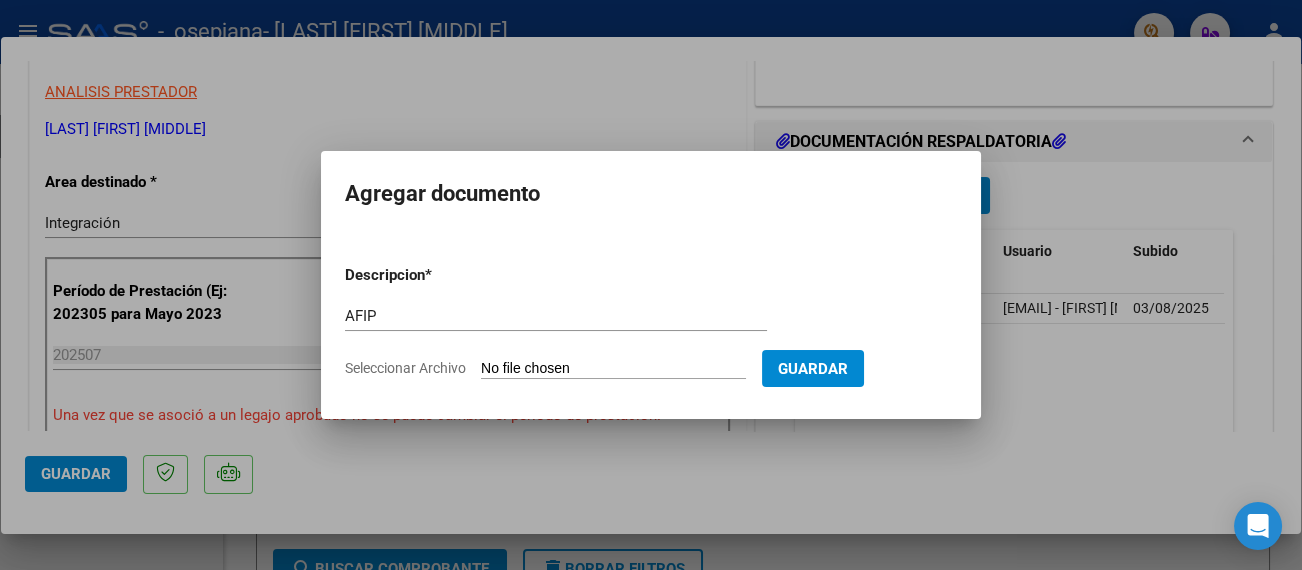 click on "Seleccionar Archivo" at bounding box center (613, 369) 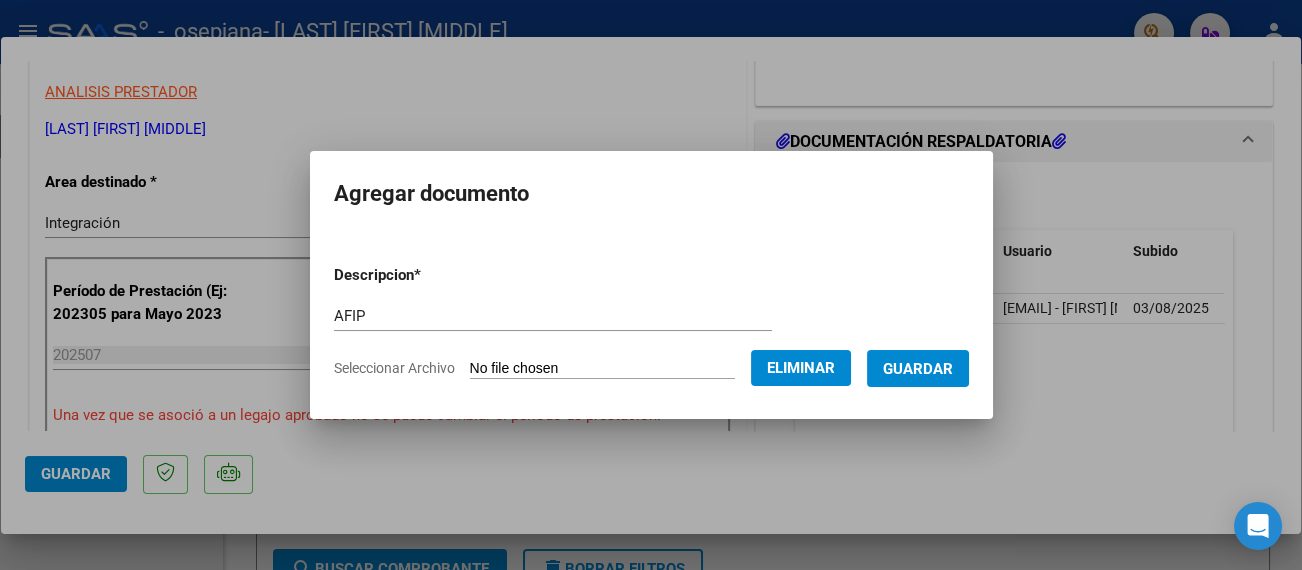 click on "Guardar" at bounding box center [918, 369] 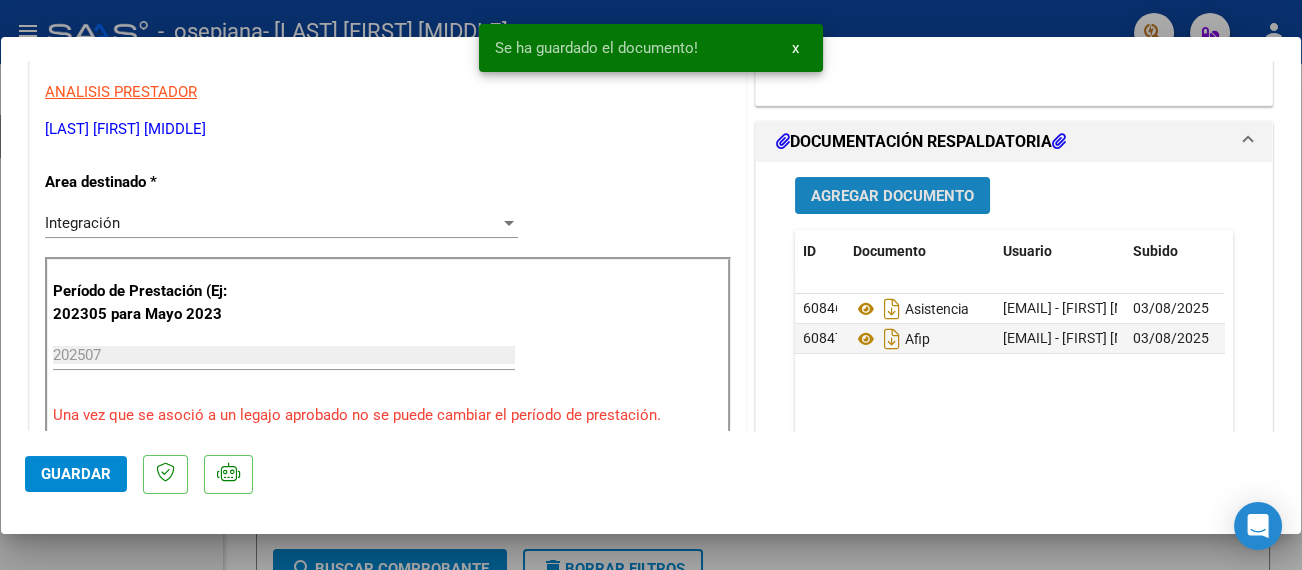 click on "Agregar Documento" at bounding box center [892, 196] 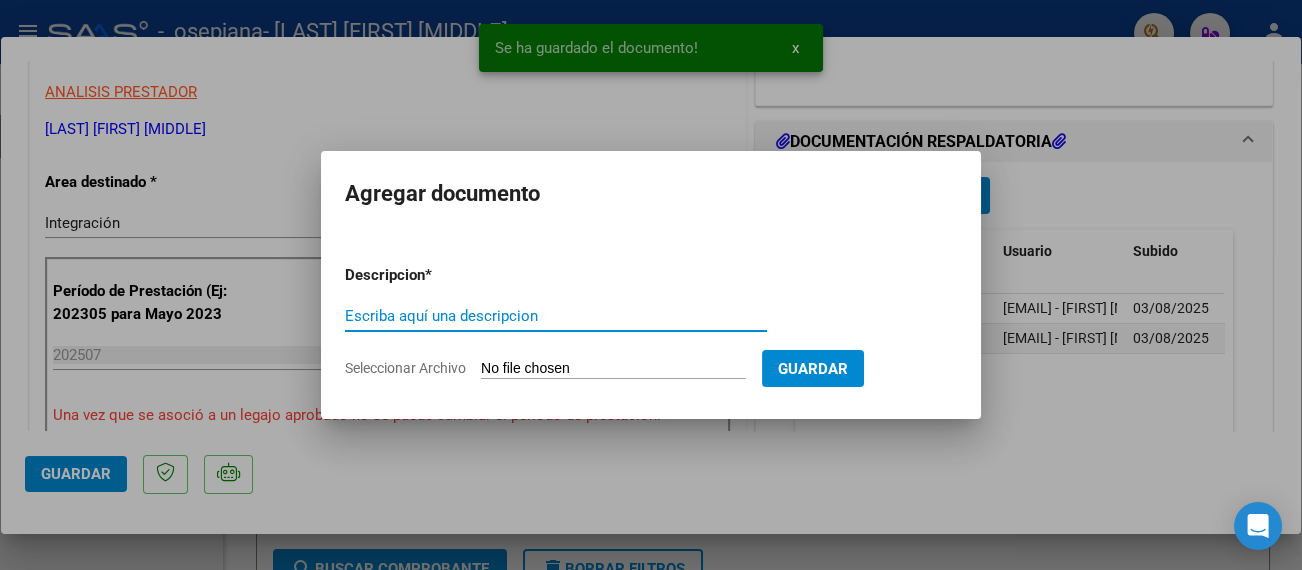 click on "Escriba aquí una descripcion" at bounding box center (556, 316) 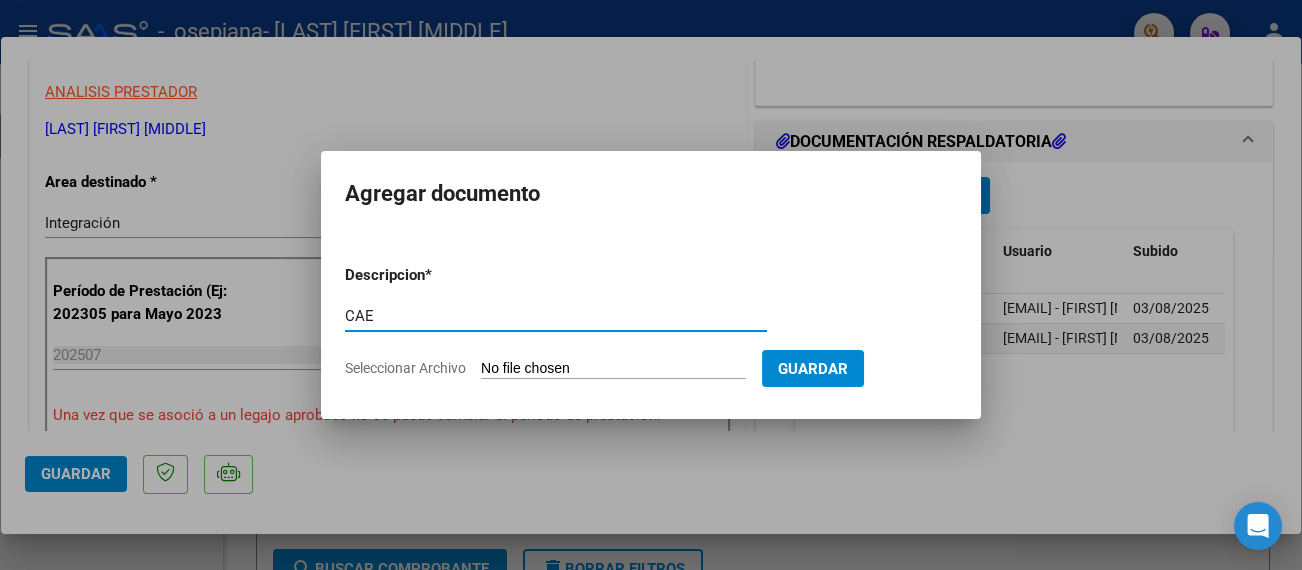 type on "CAE" 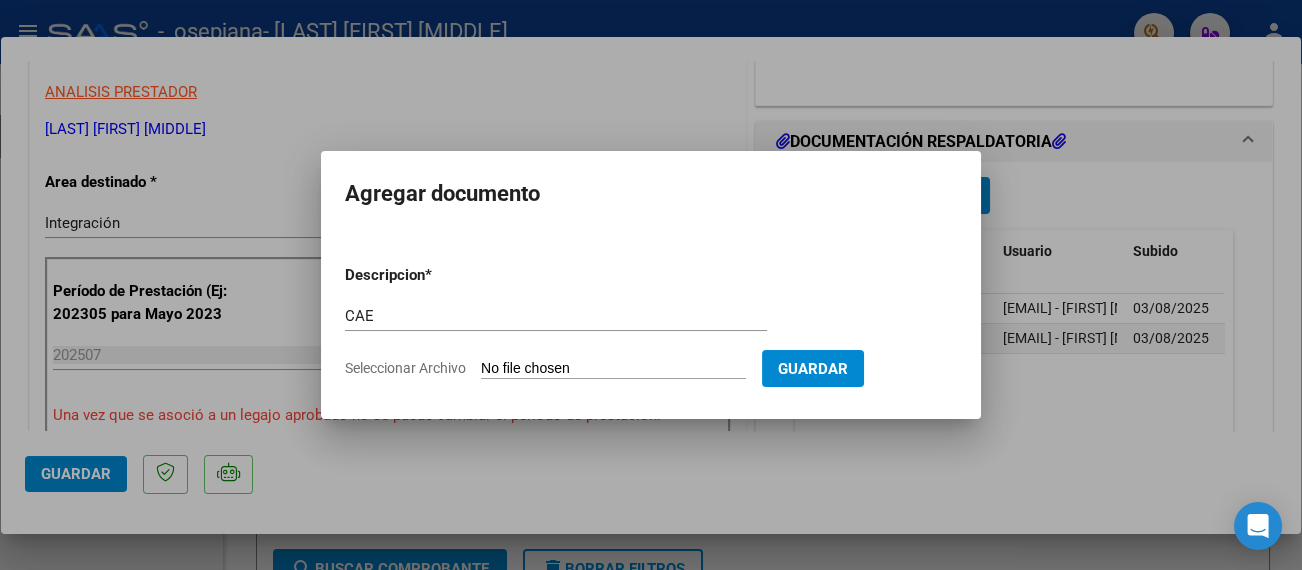 type on "C:\fakepath\CAE.pdf" 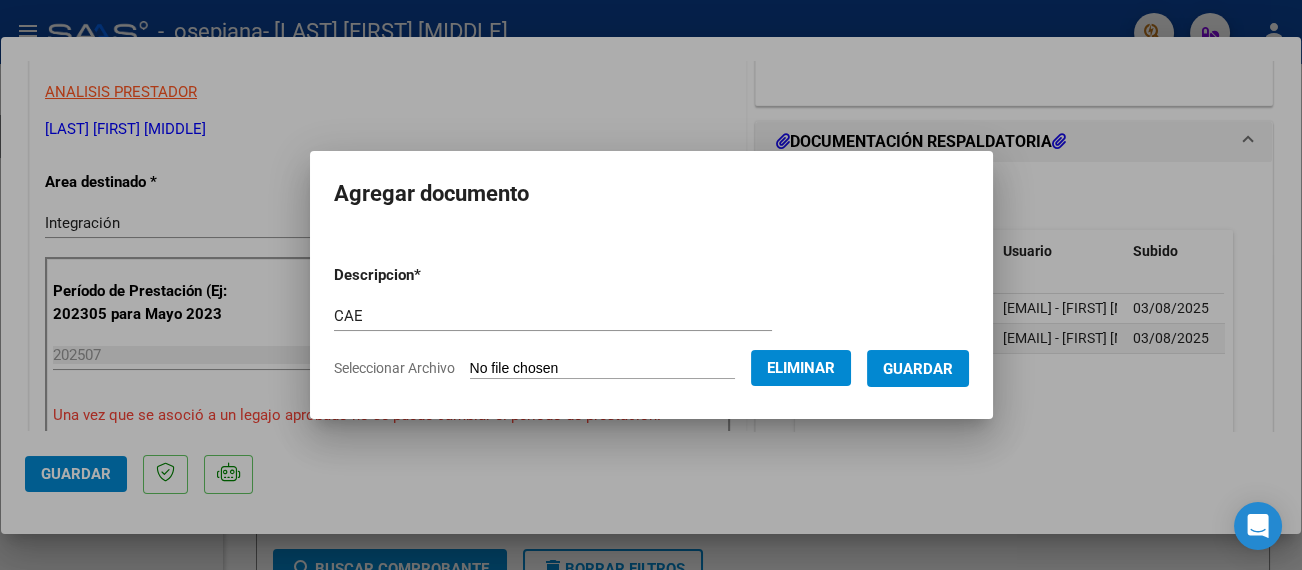 click on "Guardar" at bounding box center [918, 369] 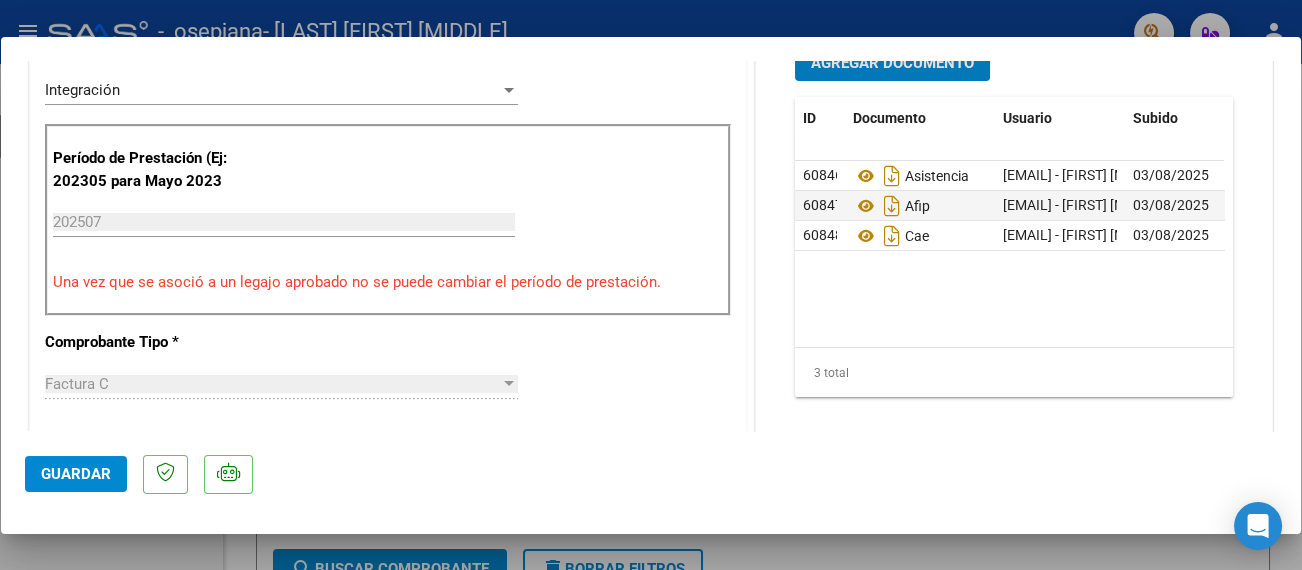 scroll, scrollTop: 933, scrollLeft: 0, axis: vertical 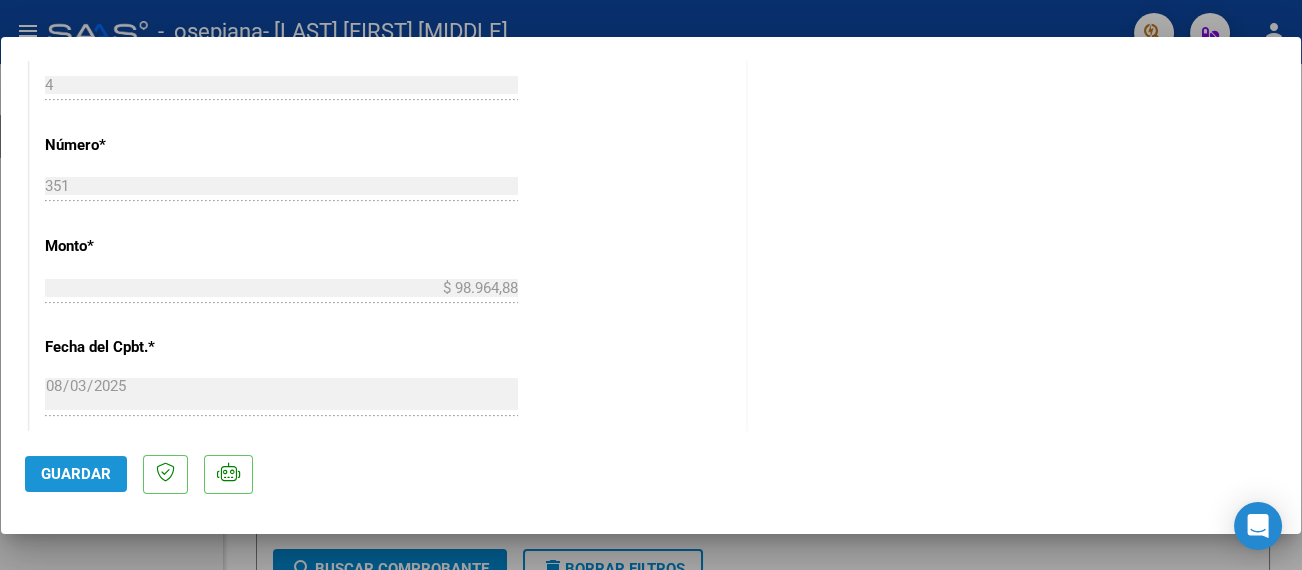 click on "Guardar" 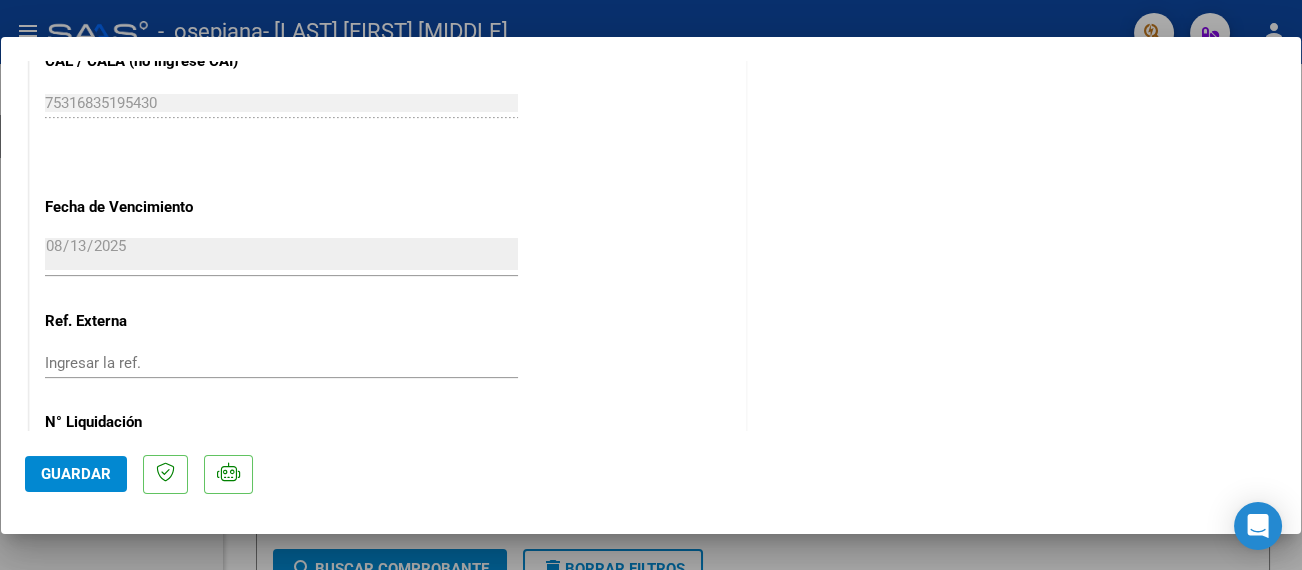 scroll, scrollTop: 1417, scrollLeft: 0, axis: vertical 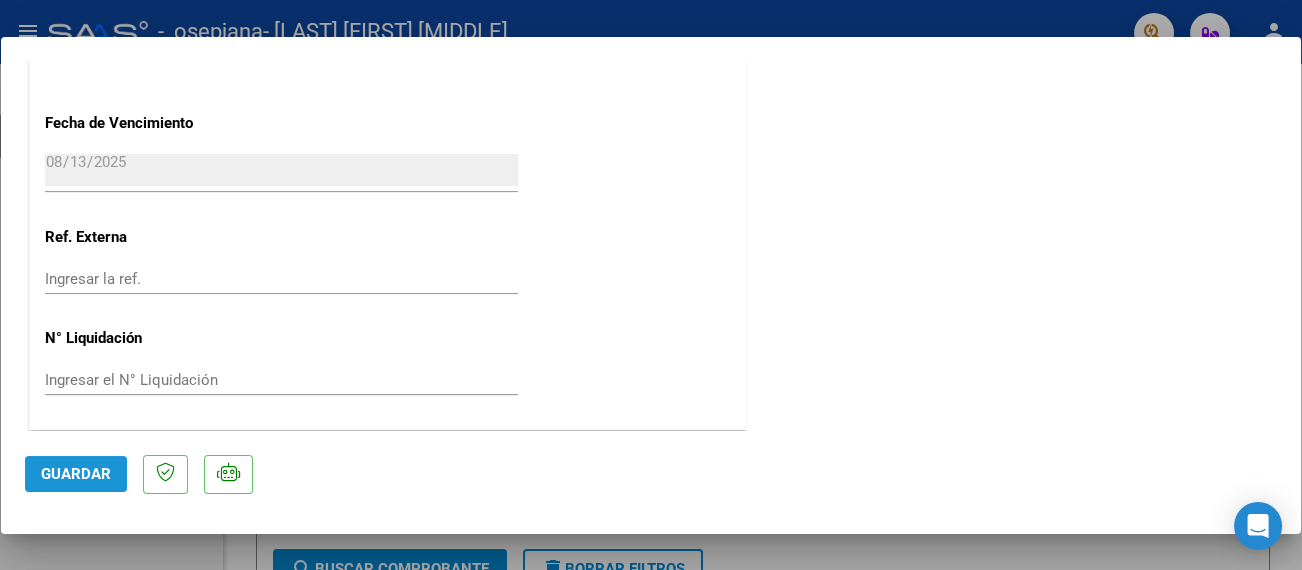 click on "Guardar" 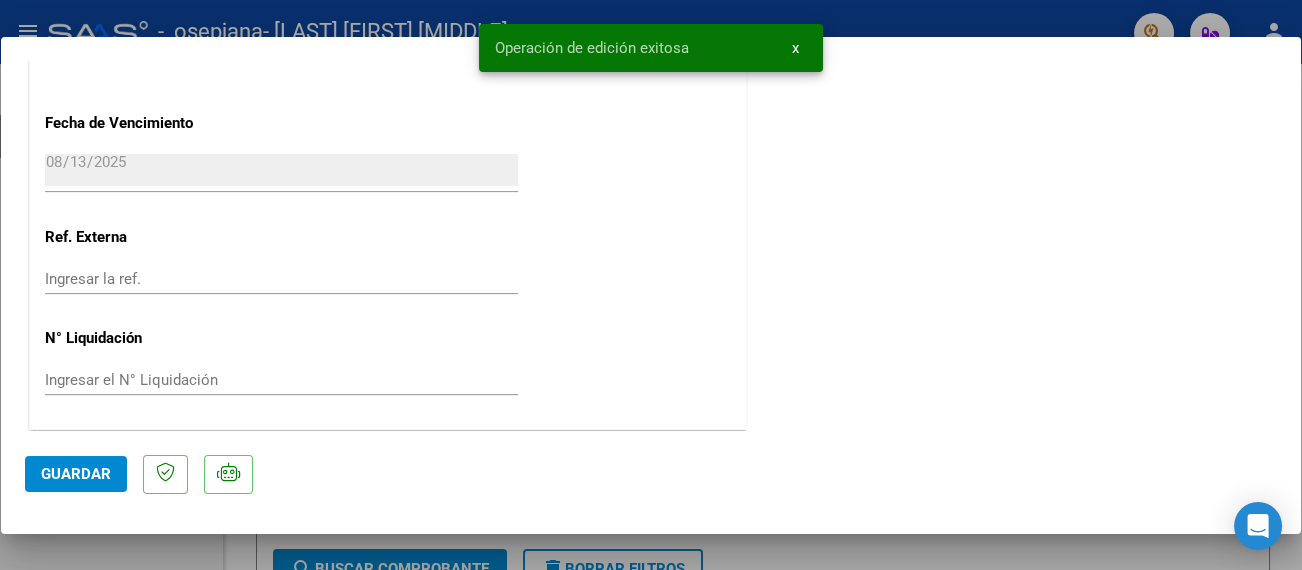 scroll, scrollTop: 883, scrollLeft: 0, axis: vertical 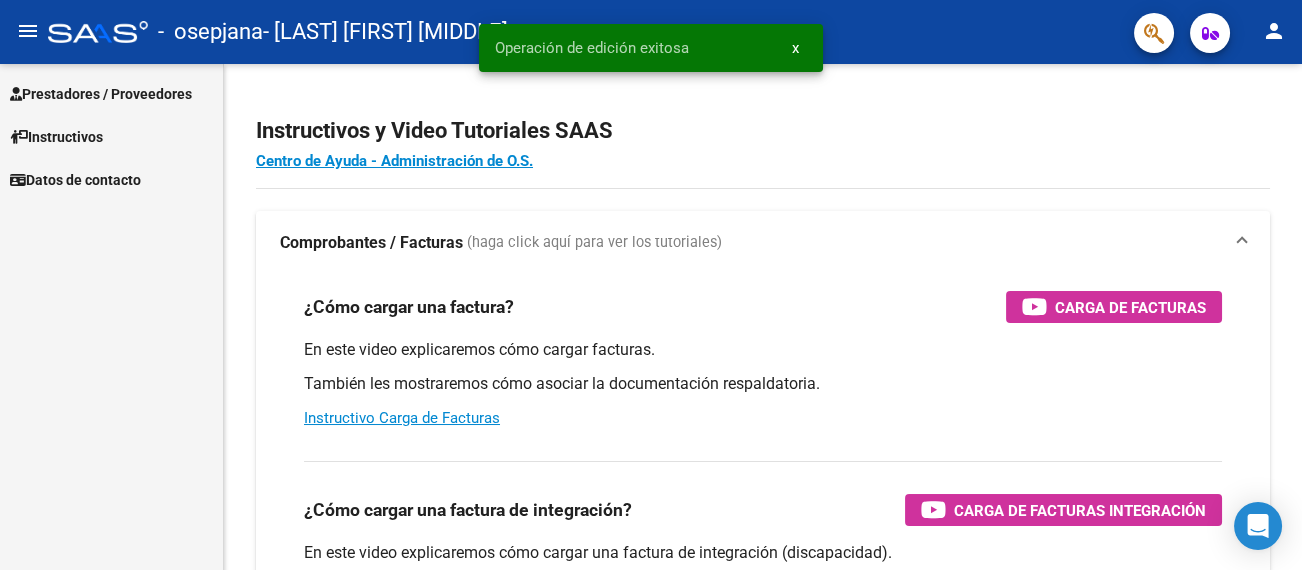 click on "Prestadores / Proveedores" at bounding box center [101, 94] 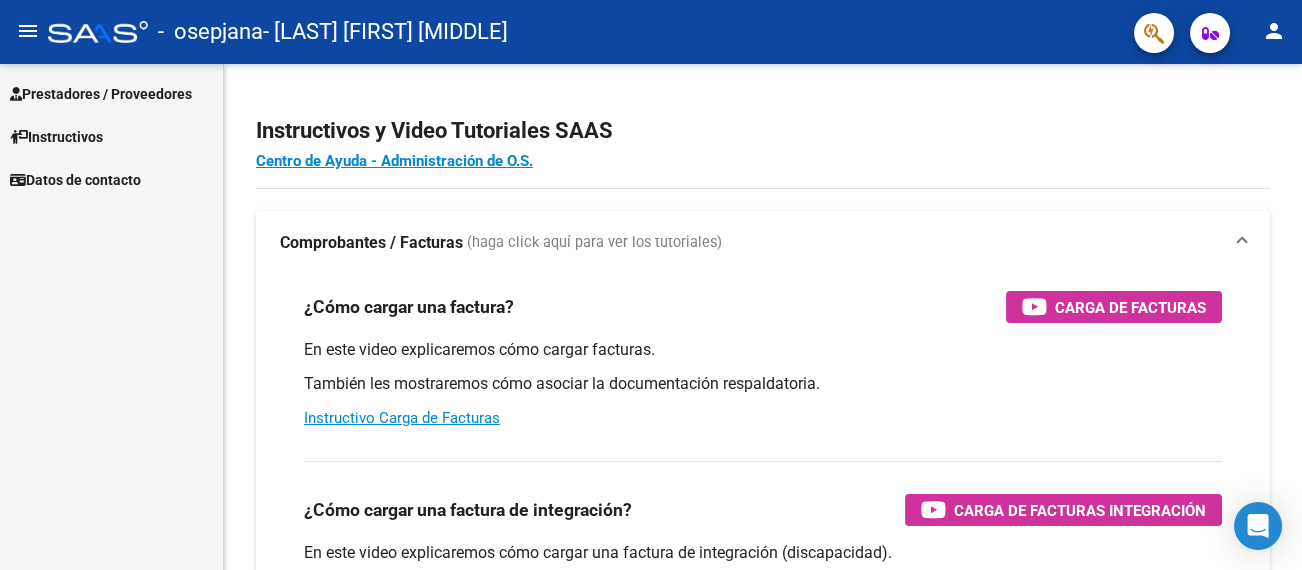 click on "Prestadores / Proveedores" at bounding box center [101, 94] 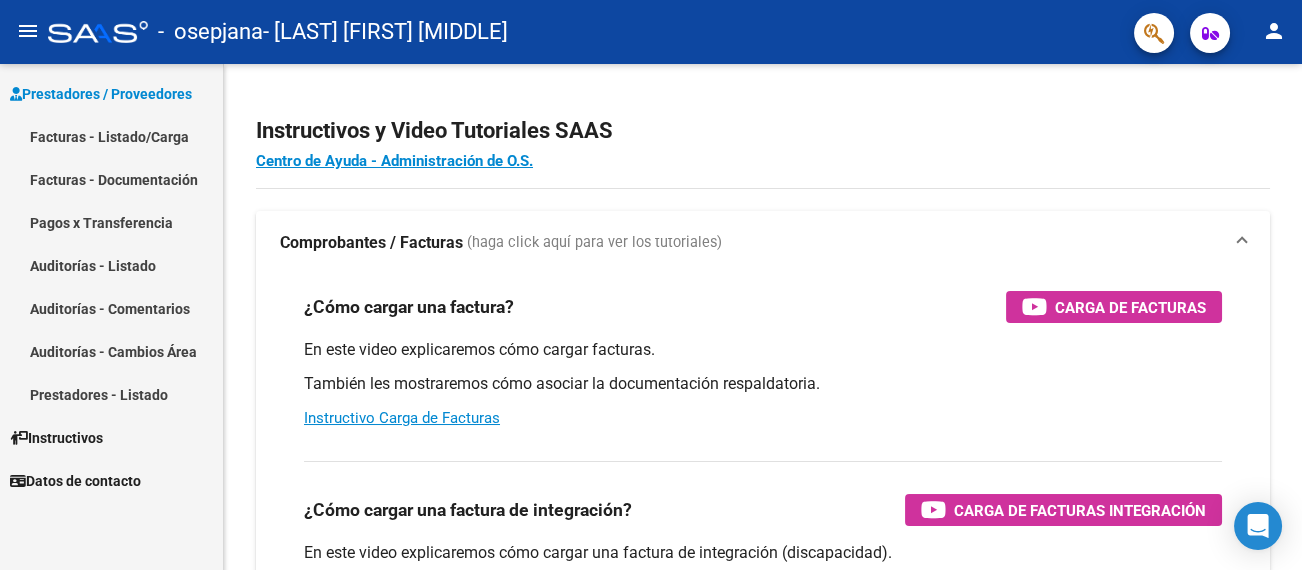 click on "Facturas - Listado/Carga" at bounding box center [111, 136] 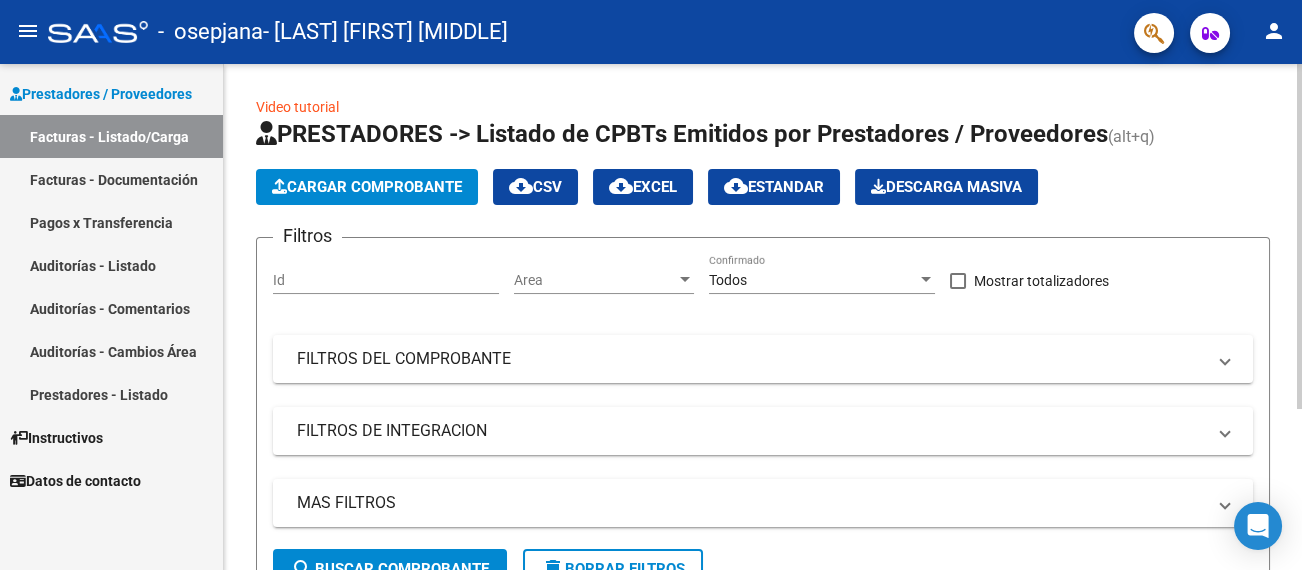 scroll, scrollTop: 370, scrollLeft: 0, axis: vertical 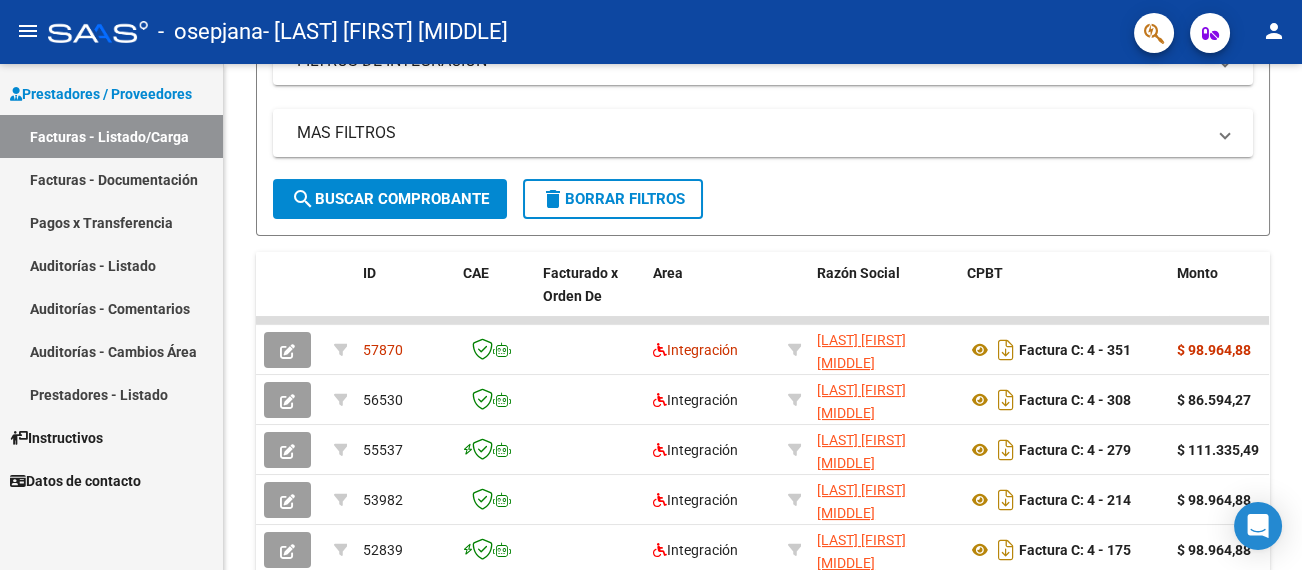 click on "Pagos x Transferencia" at bounding box center [111, 222] 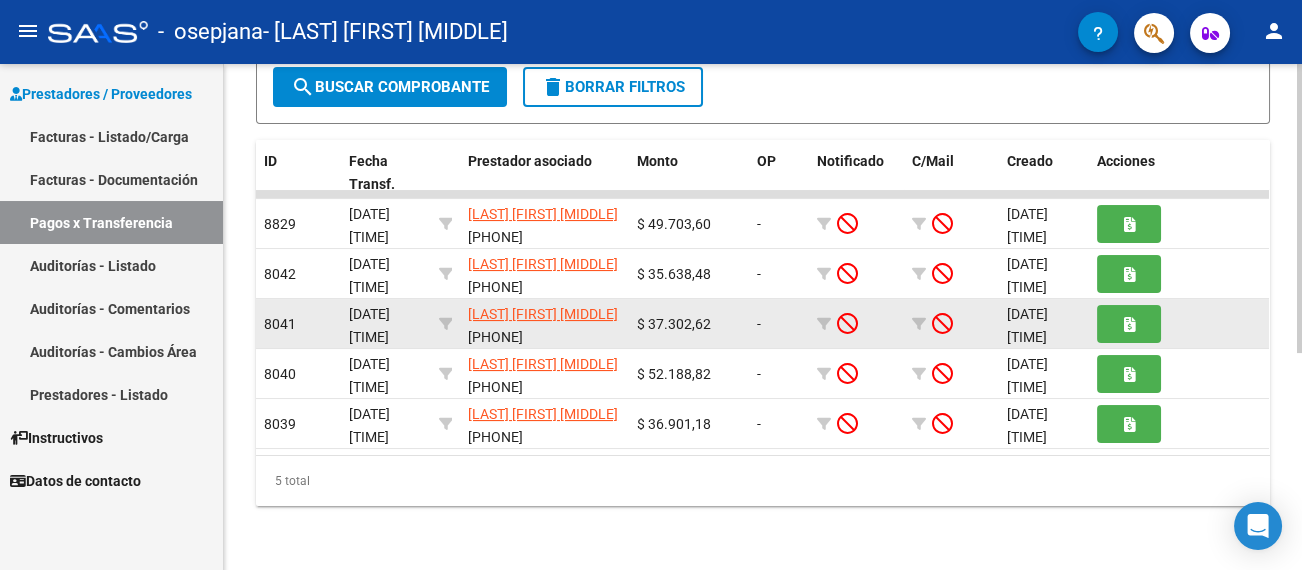 scroll, scrollTop: 0, scrollLeft: 0, axis: both 